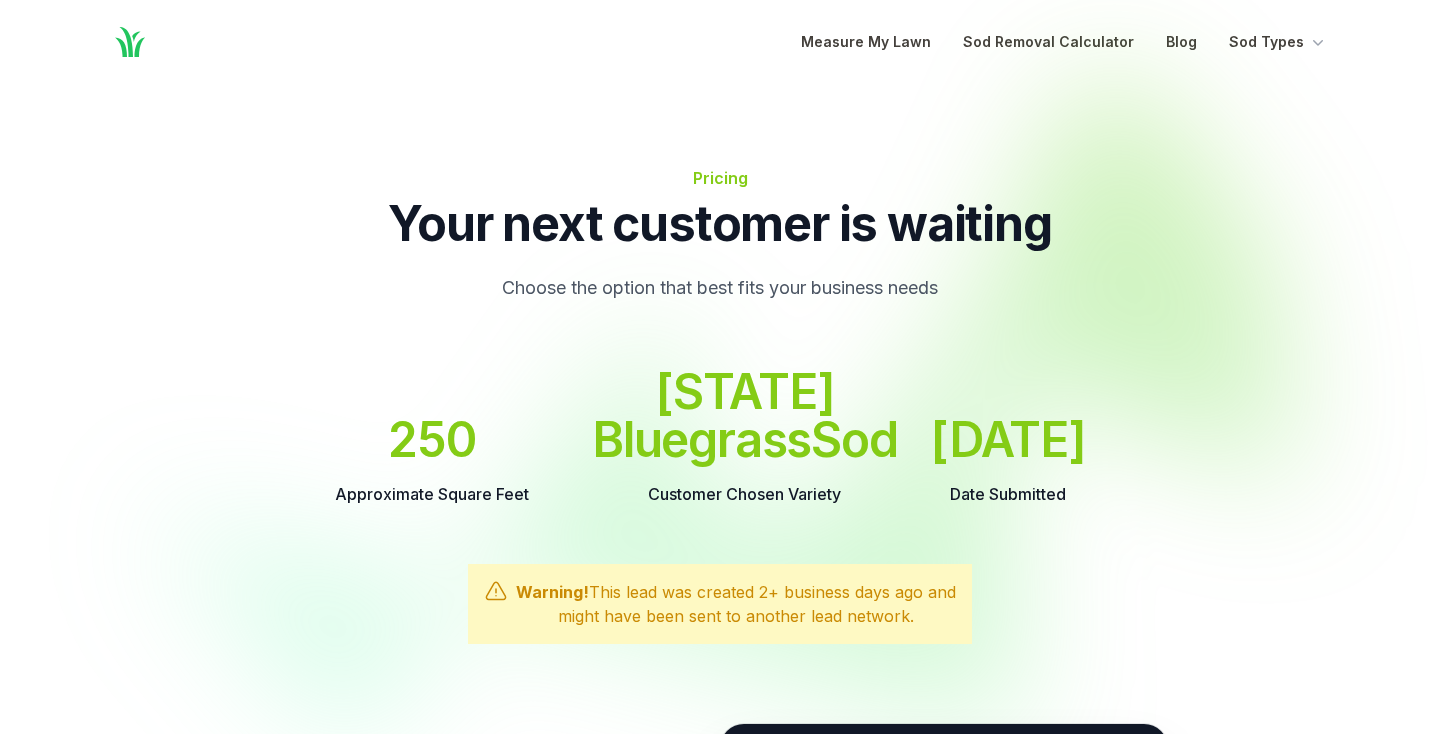 scroll, scrollTop: 0, scrollLeft: 0, axis: both 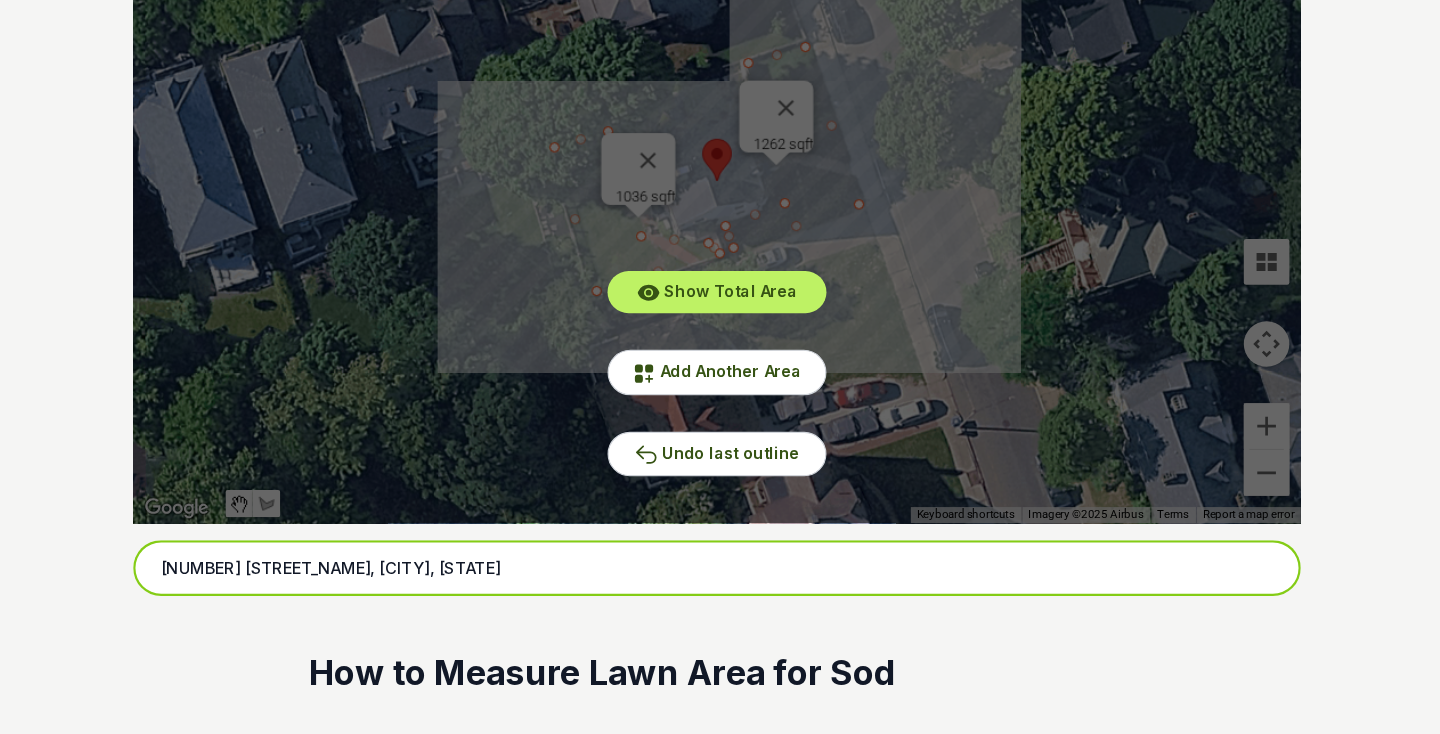 drag, startPoint x: 386, startPoint y: 504, endPoint x: 89, endPoint y: 474, distance: 298.5113 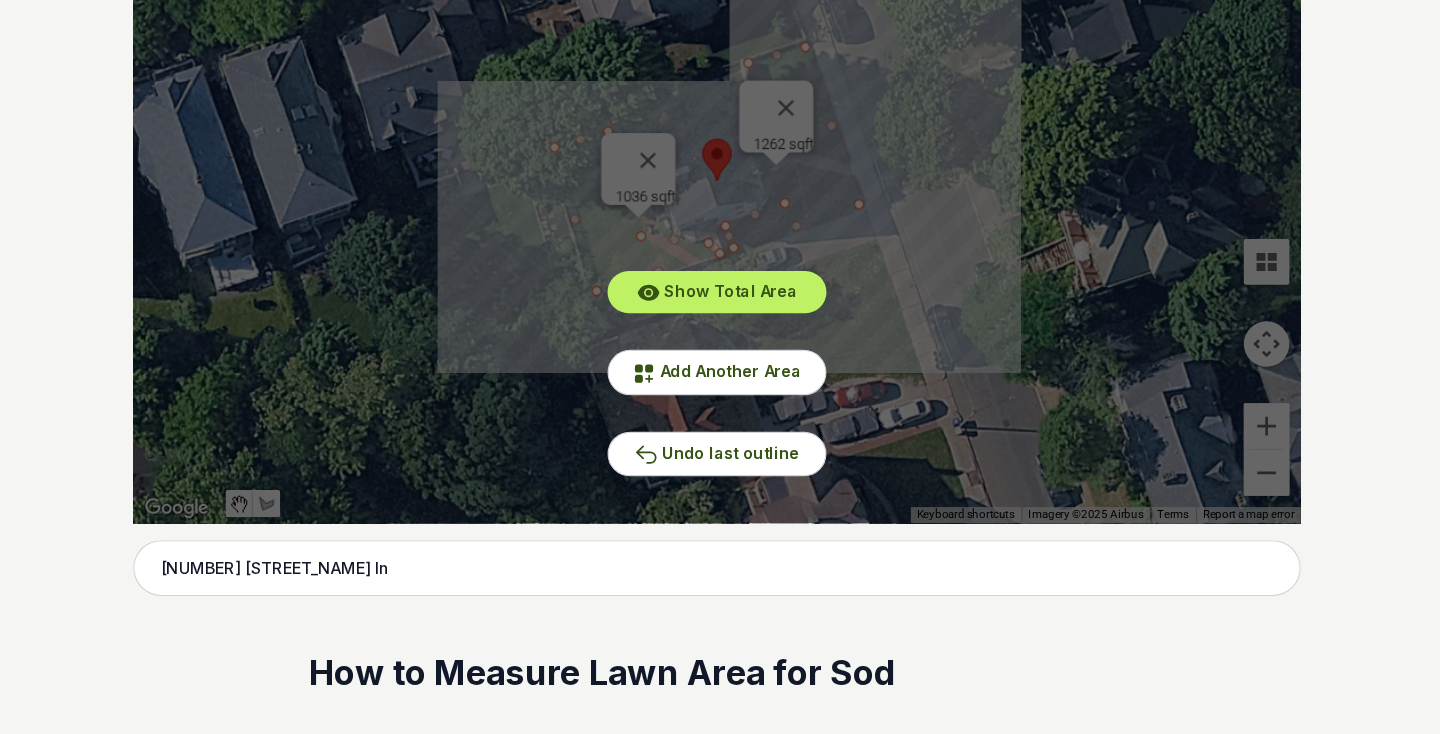 type on "[NUMBER] [STREET_NAME] Ln, [CITY], [STATE]" 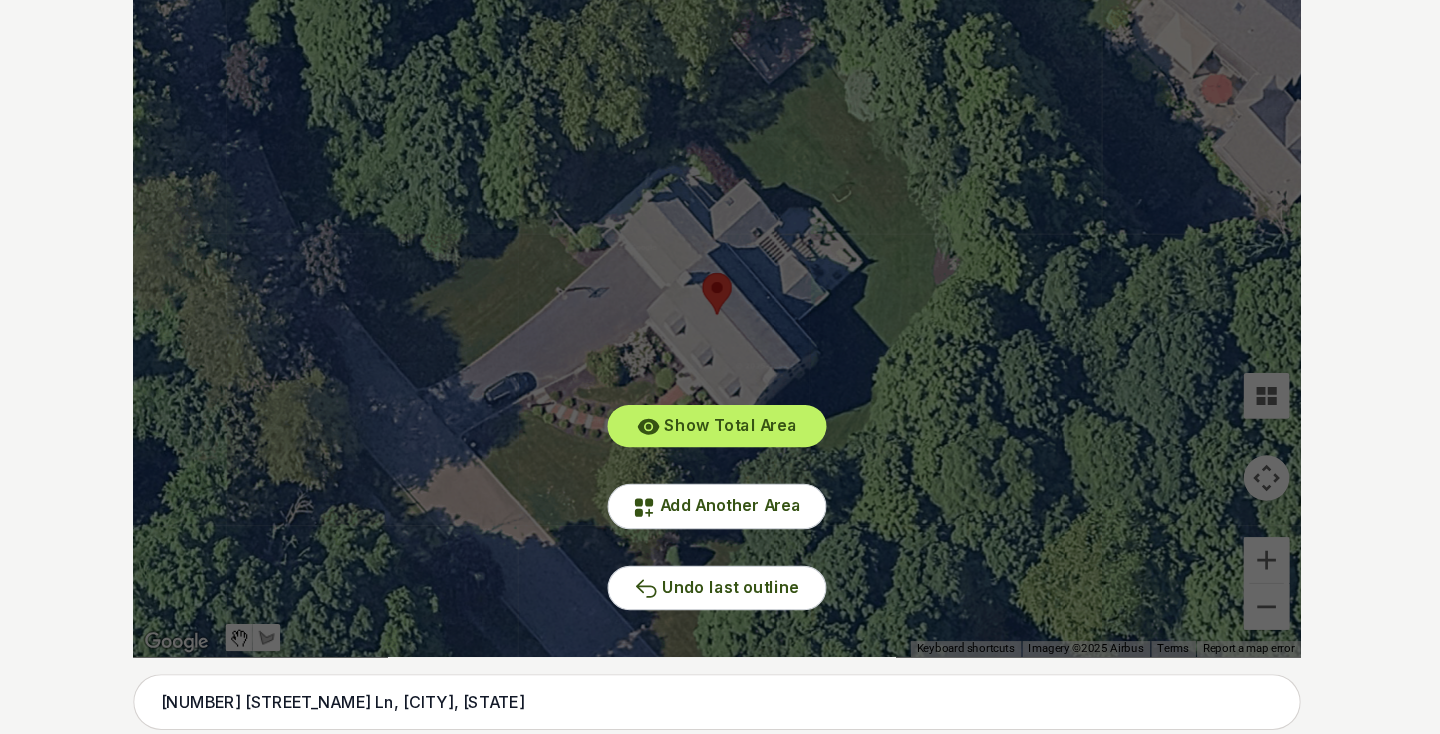 scroll, scrollTop: 452, scrollLeft: 0, axis: vertical 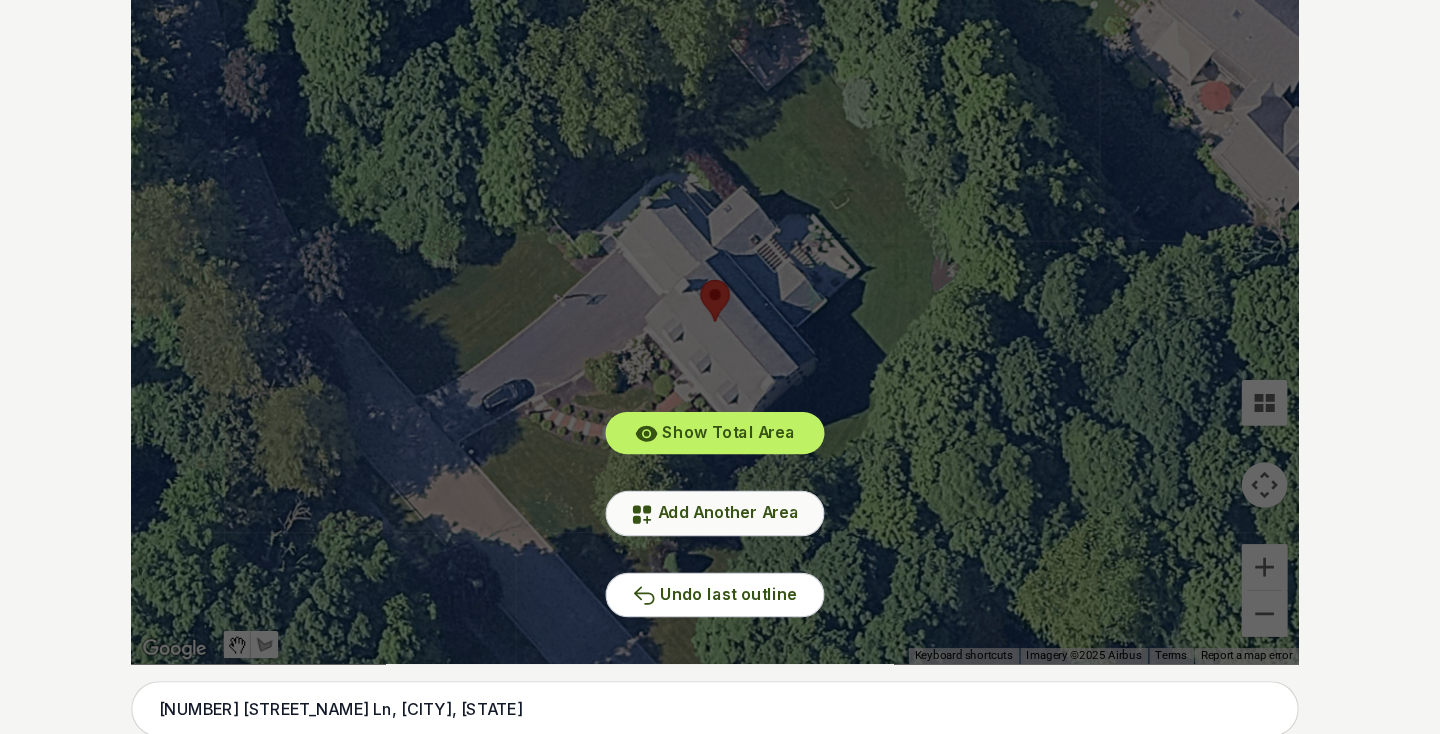 click on "Add Another Area" at bounding box center (732, 448) 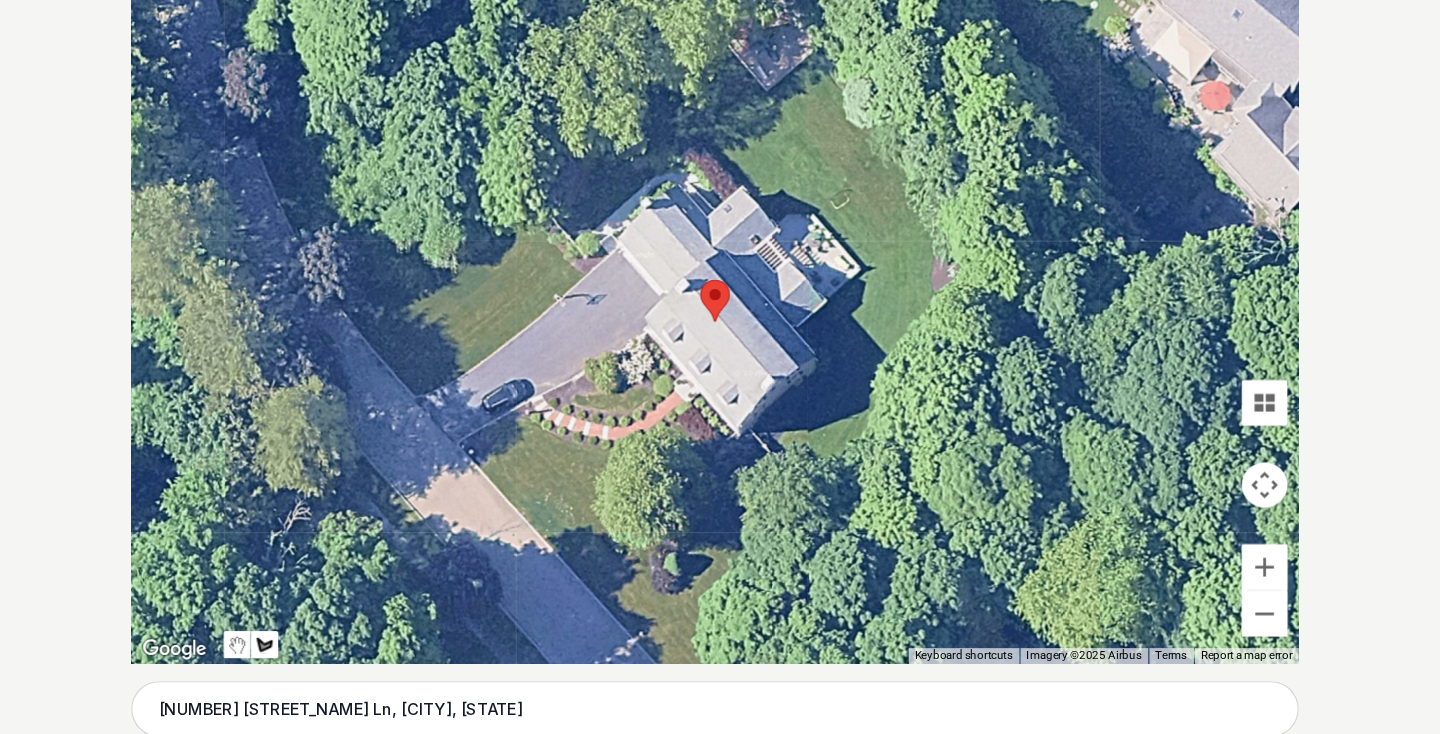click at bounding box center (720, 282) 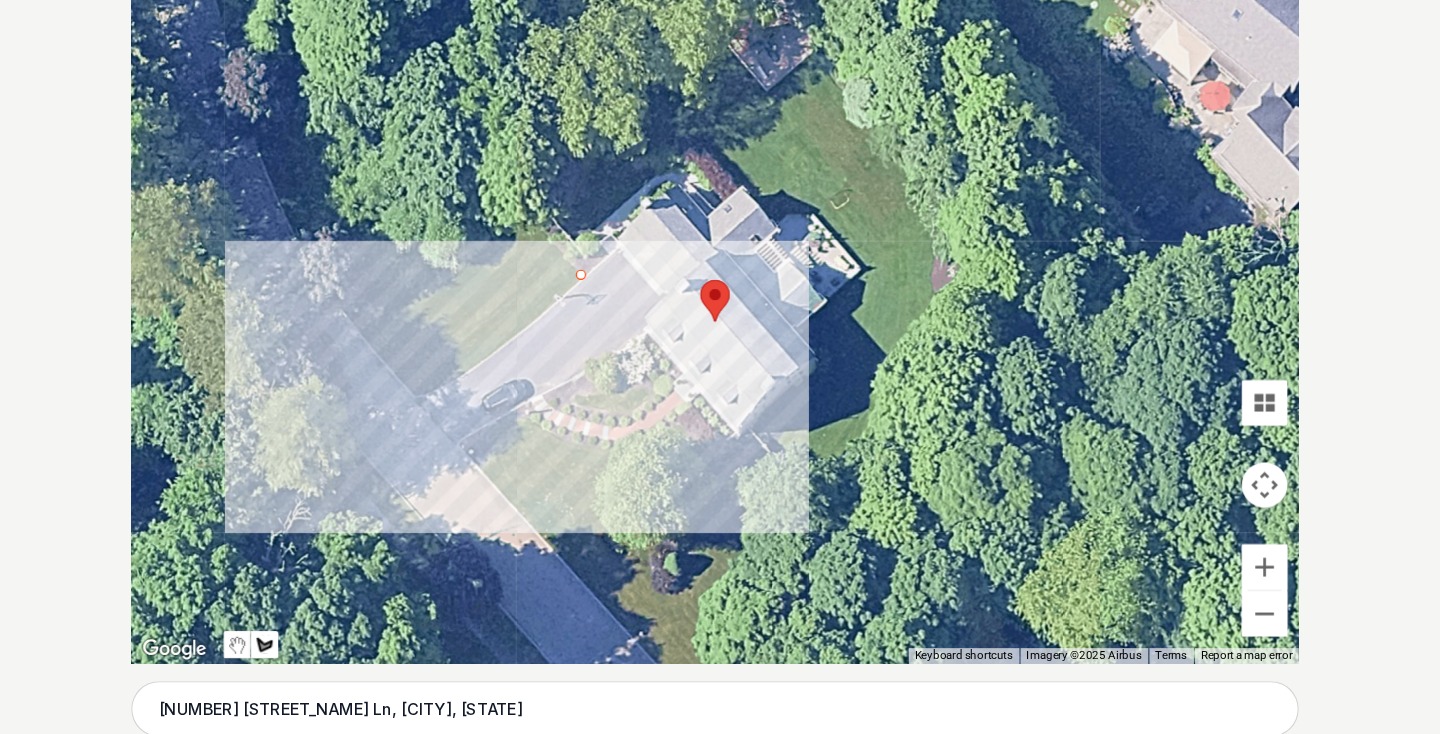 click at bounding box center (720, 282) 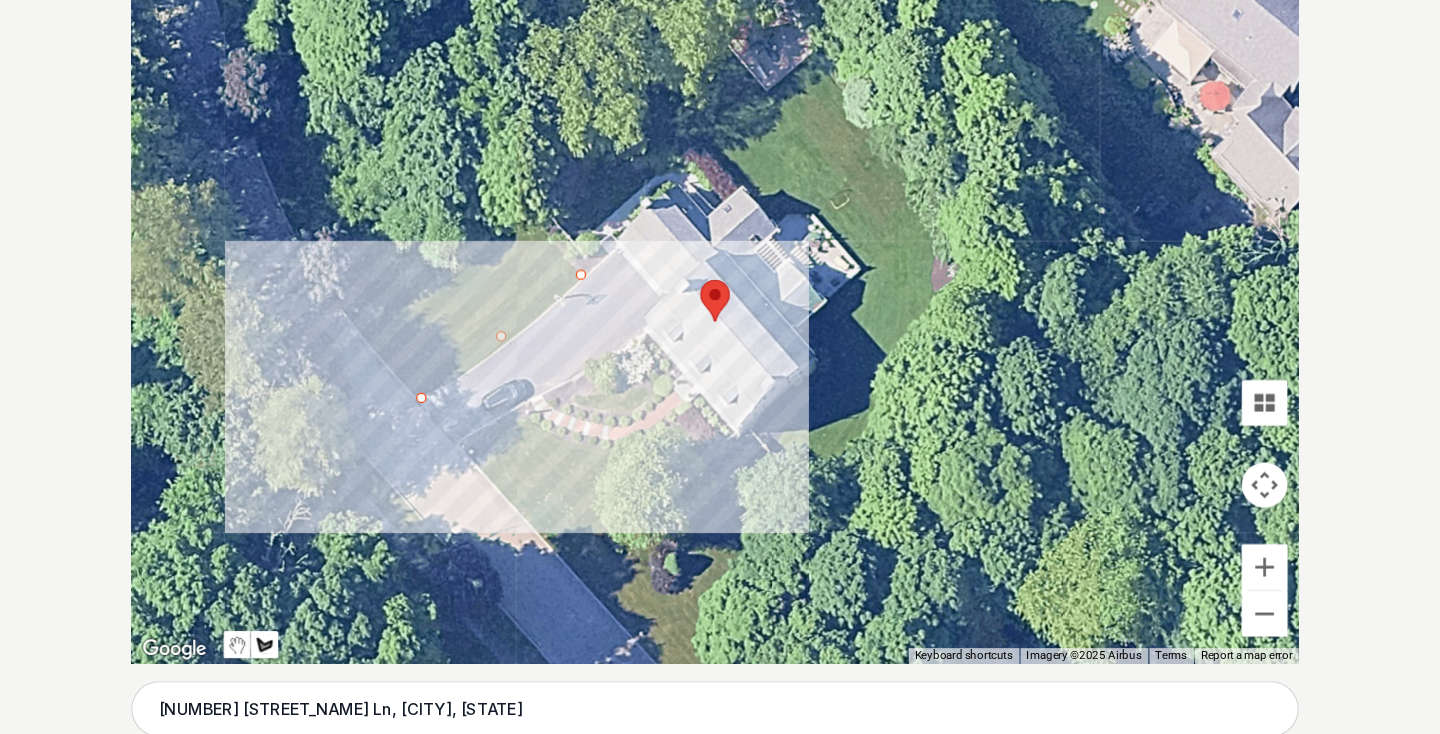 click at bounding box center (720, 282) 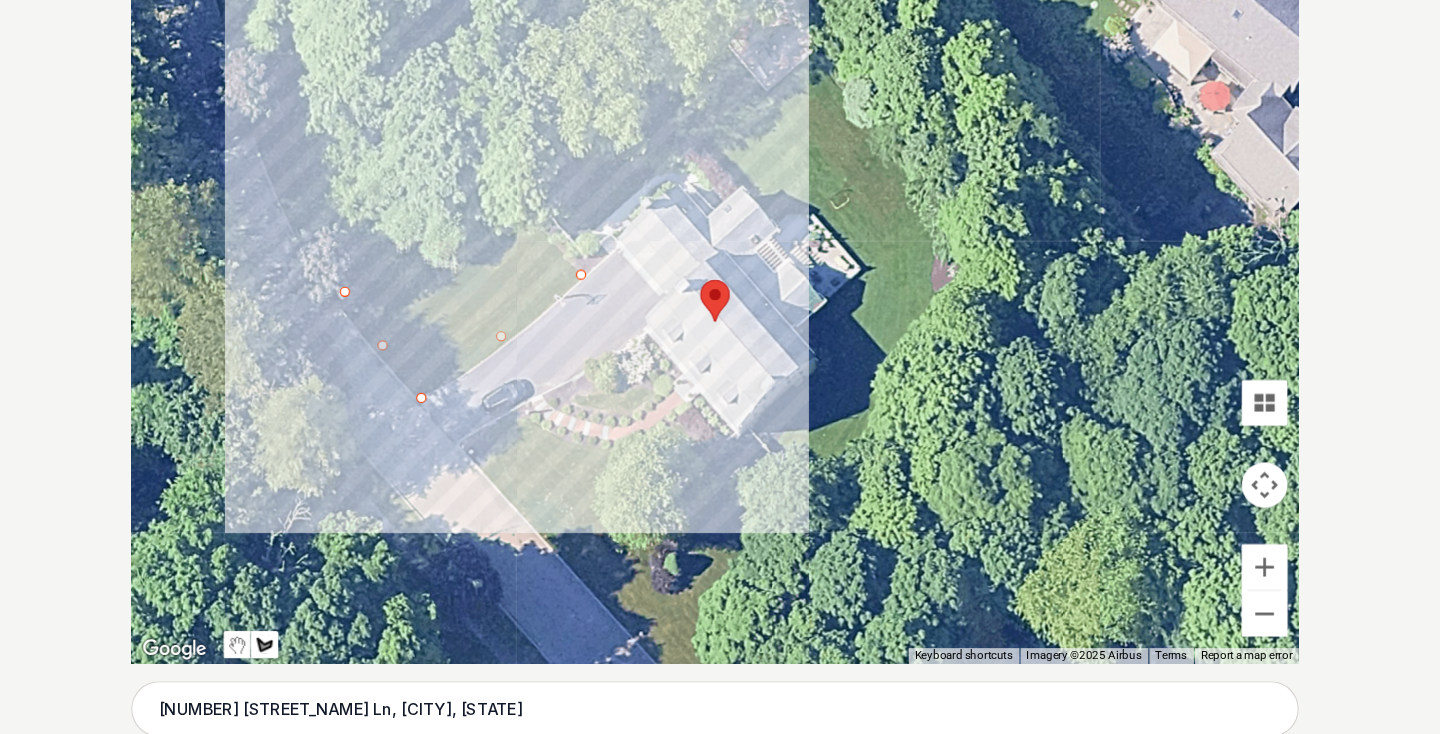 click at bounding box center [720, 282] 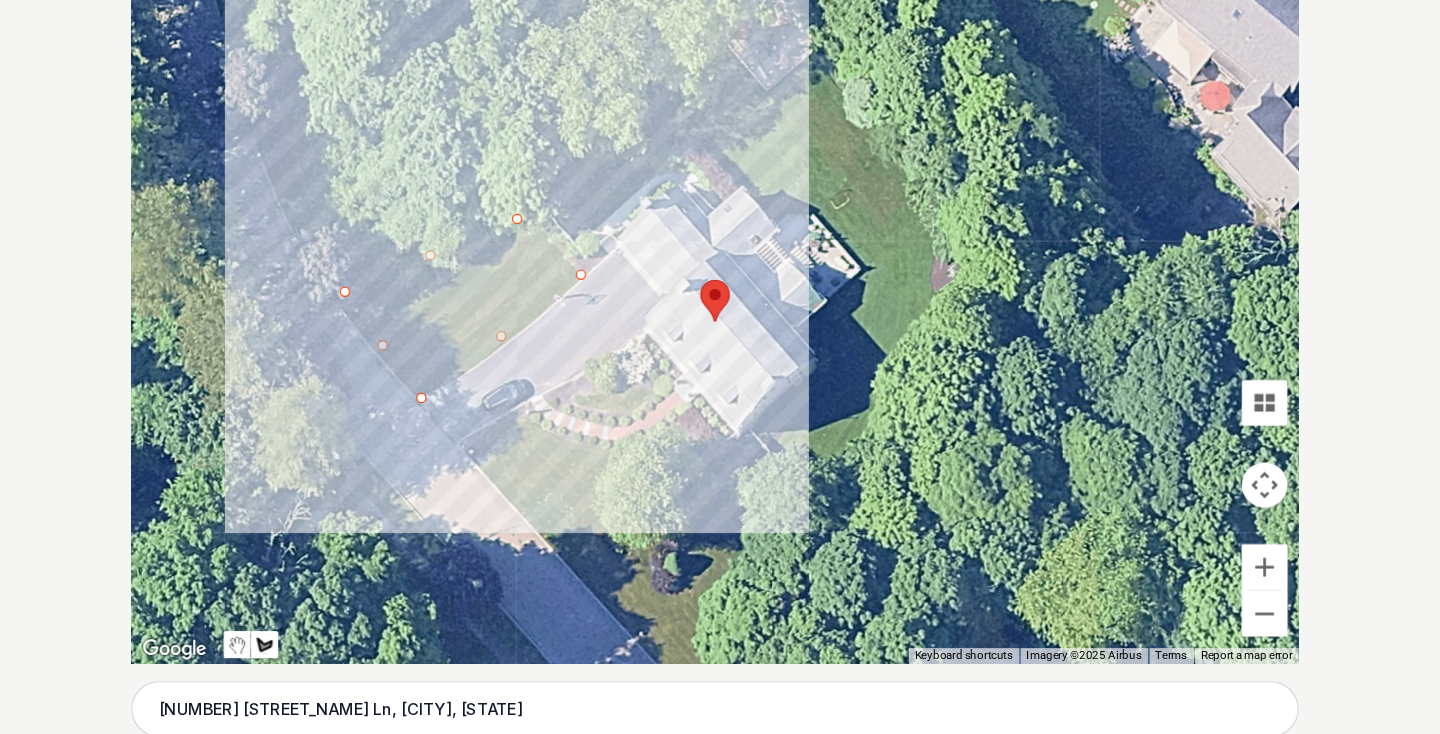 click at bounding box center [720, 282] 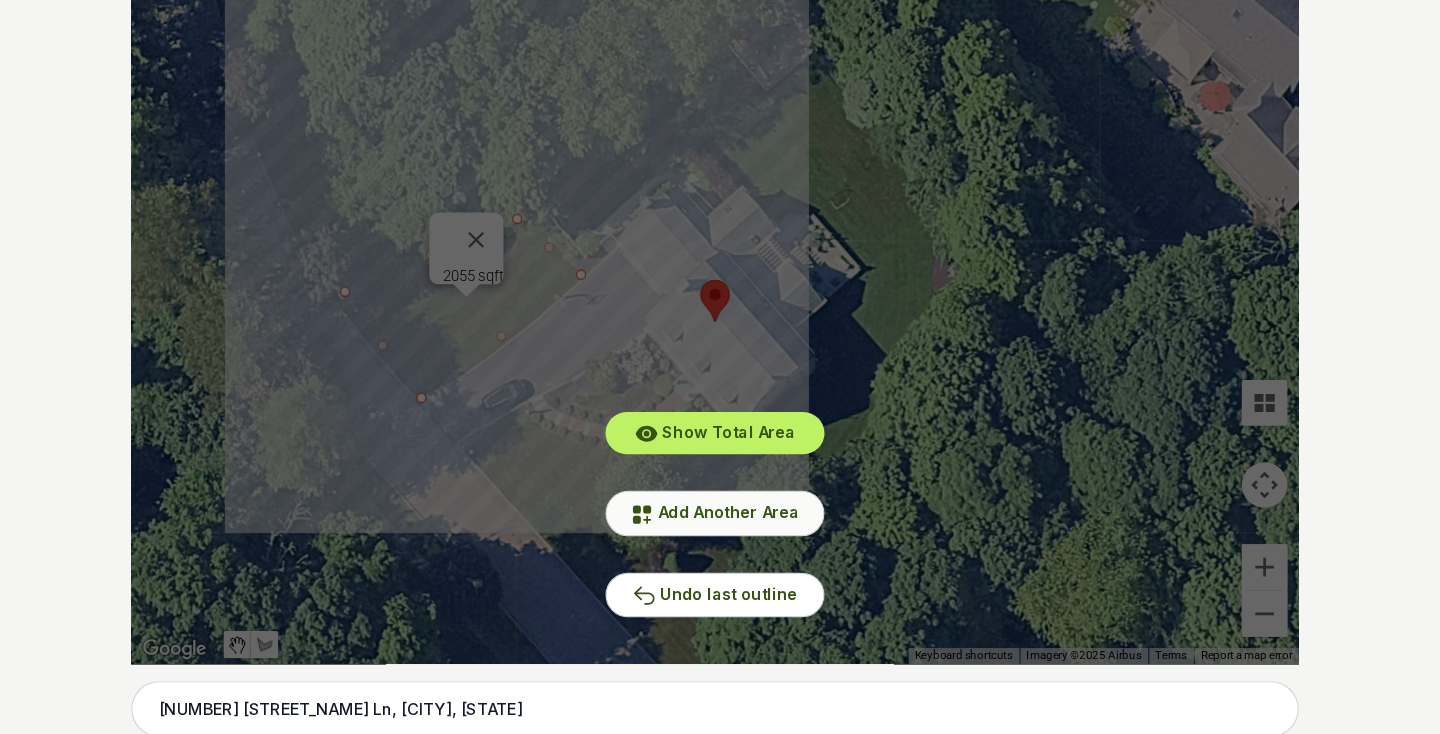 click on "Add Another Area" at bounding box center [732, 448] 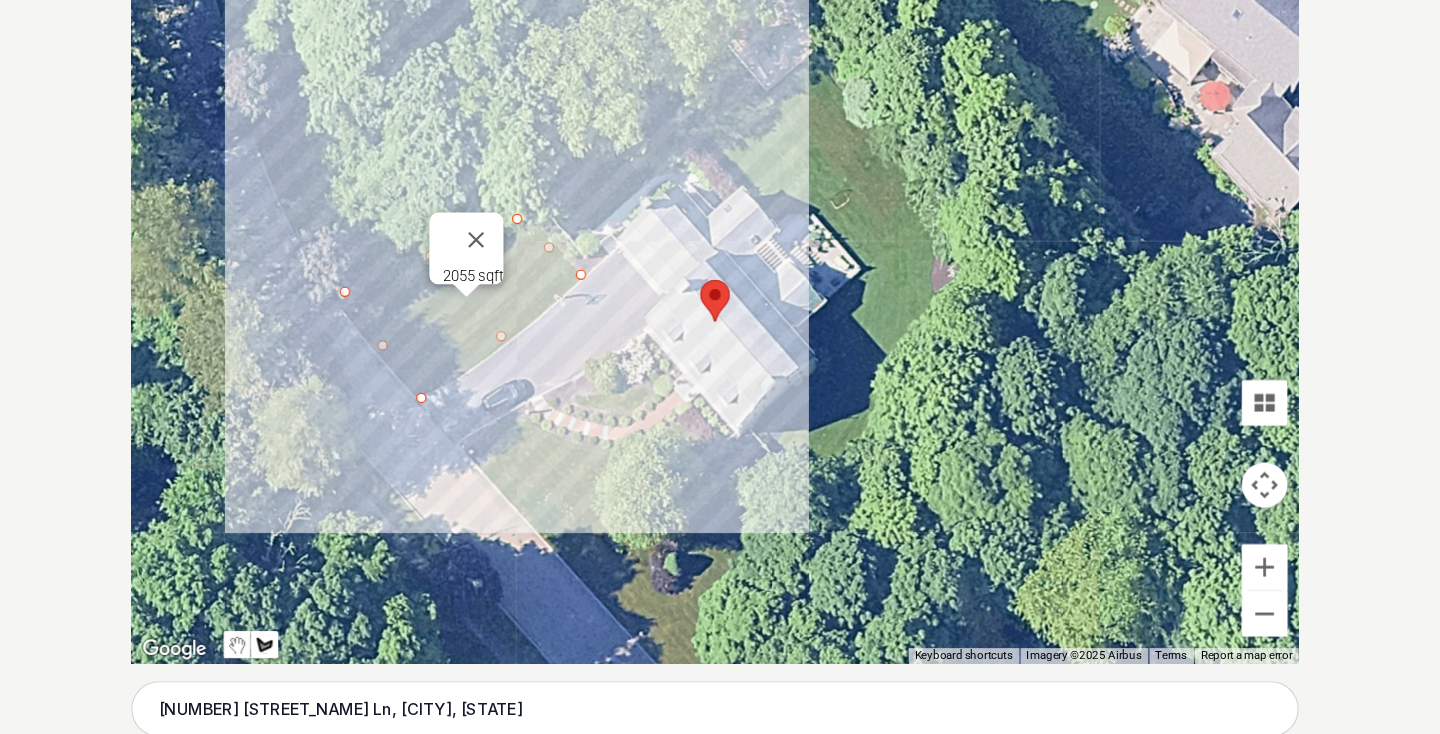 click at bounding box center (720, 282) 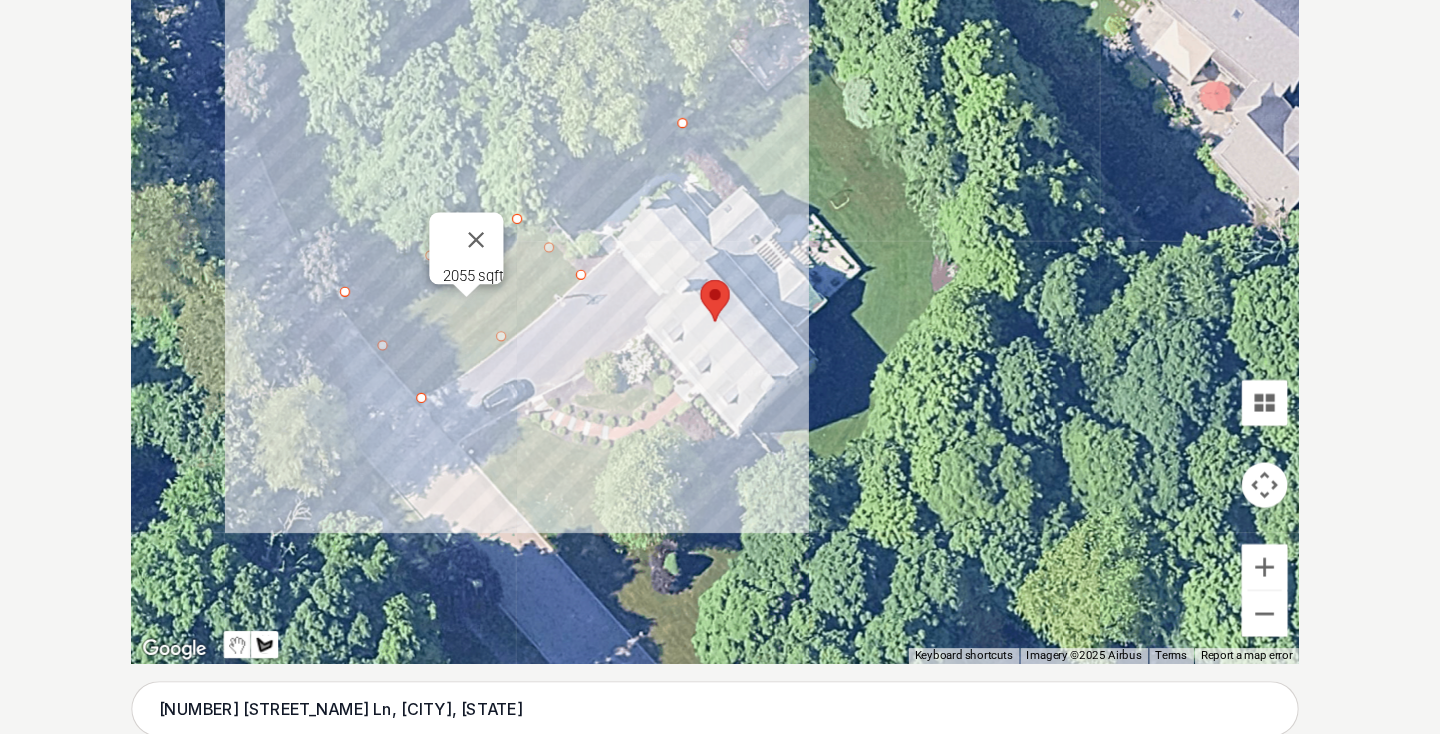 click at bounding box center (720, 282) 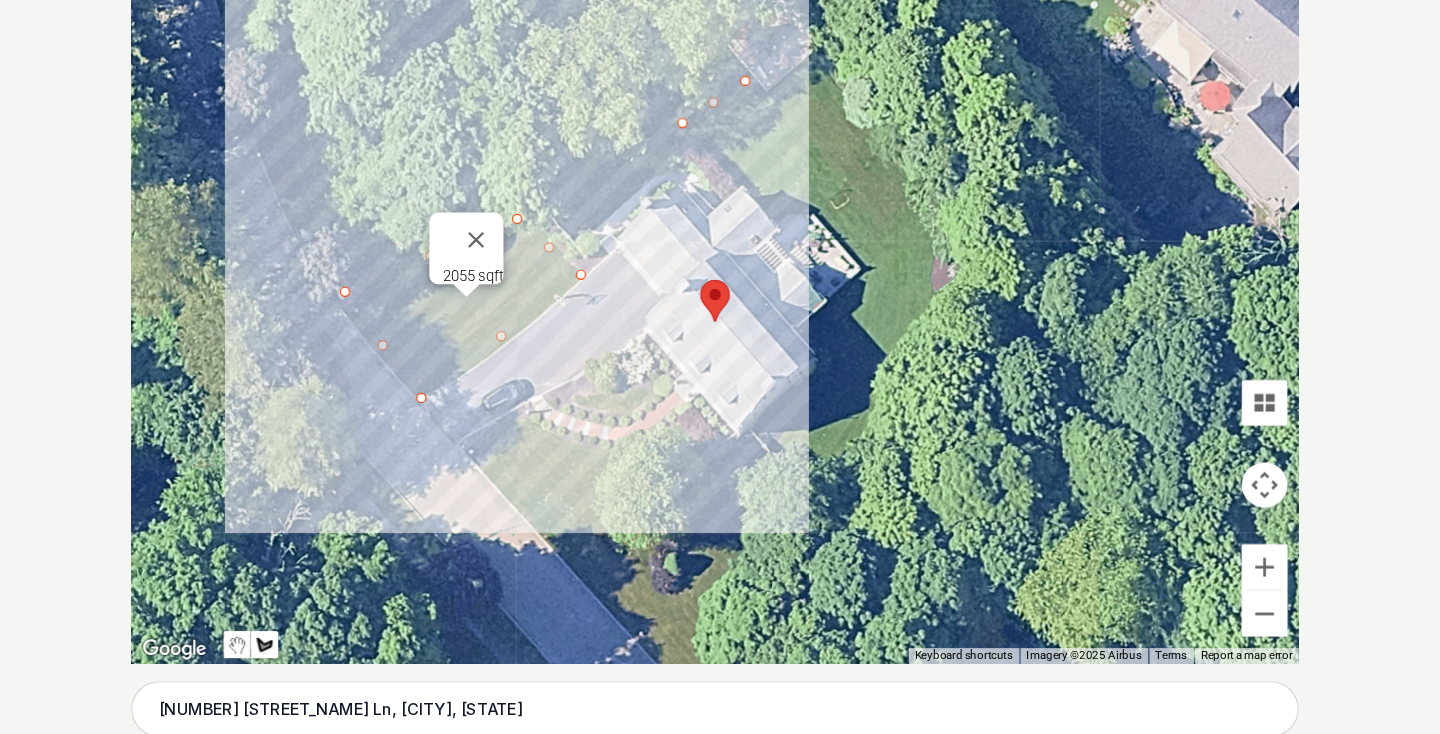 click at bounding box center (720, 282) 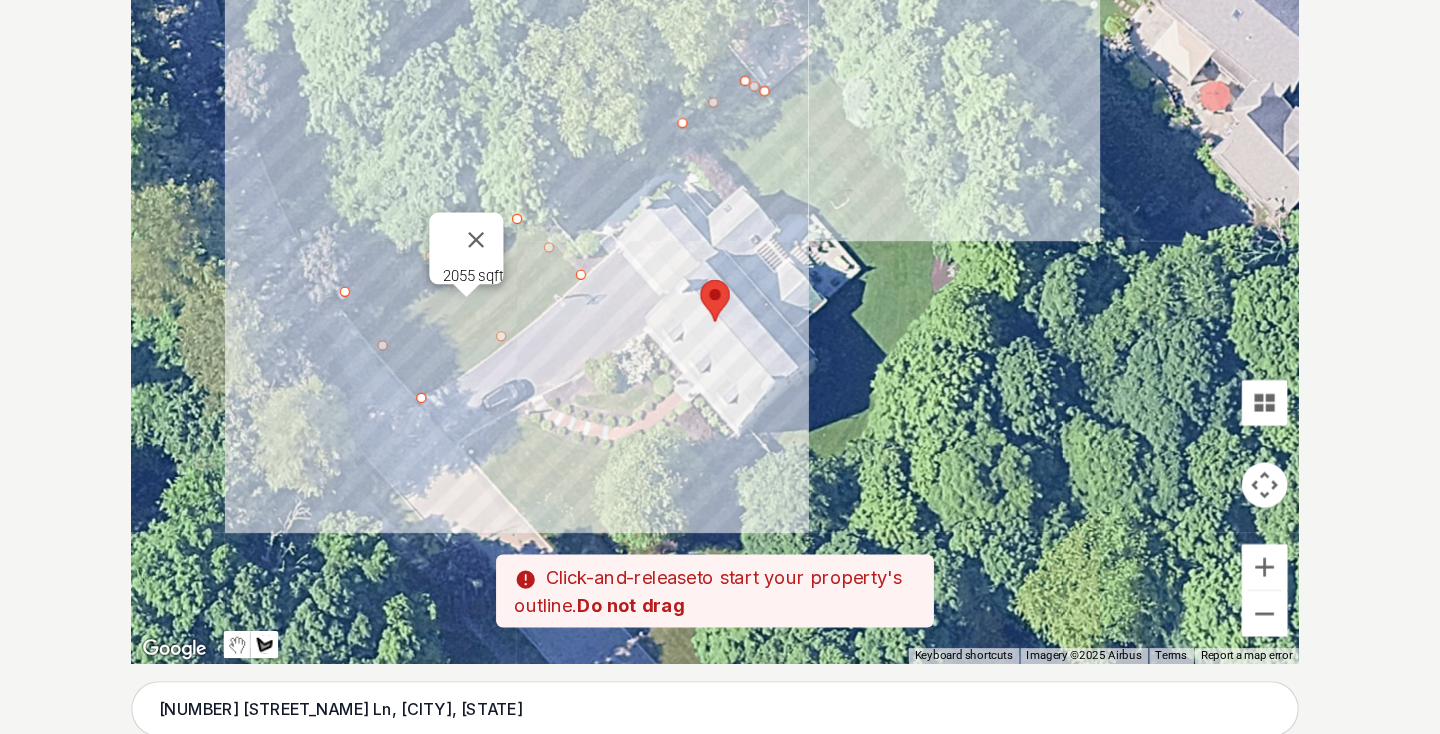 click at bounding box center [720, 282] 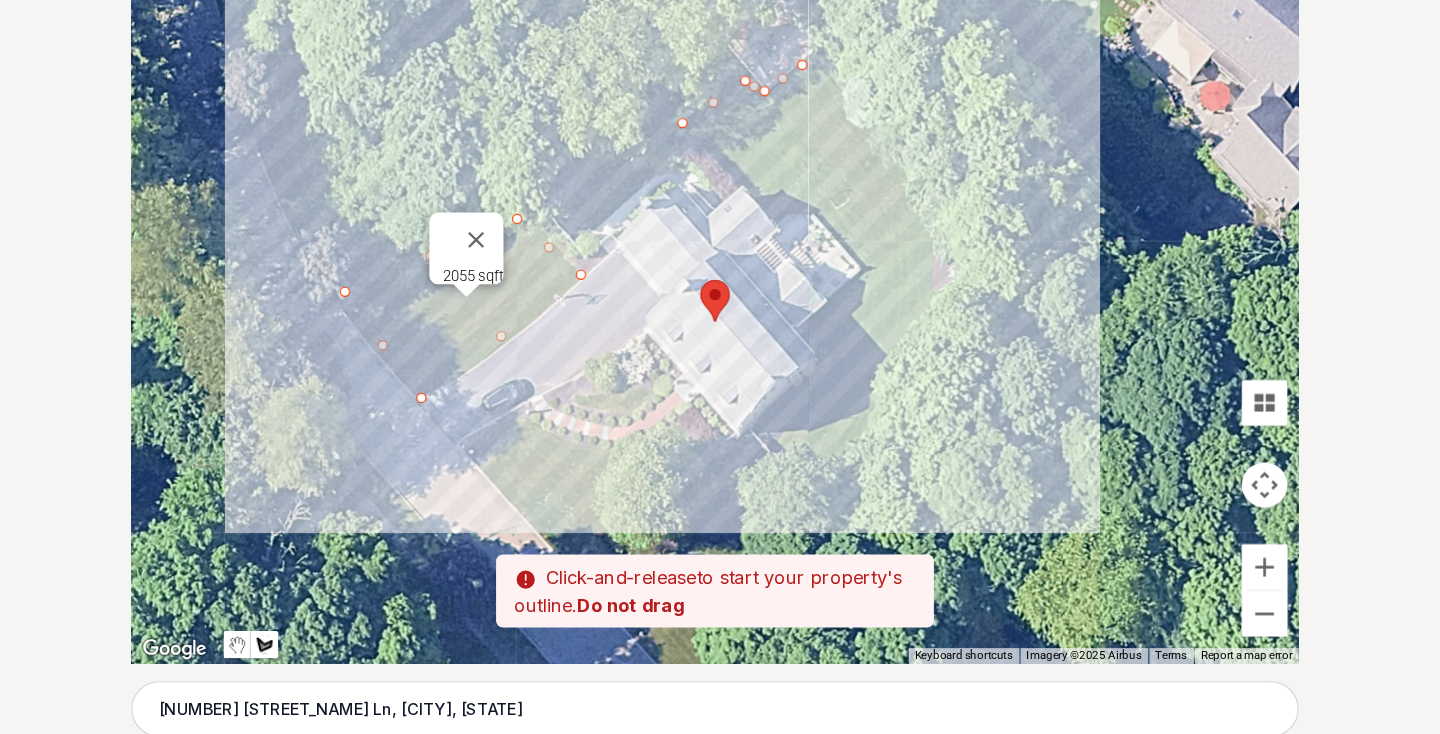 click at bounding box center (720, 282) 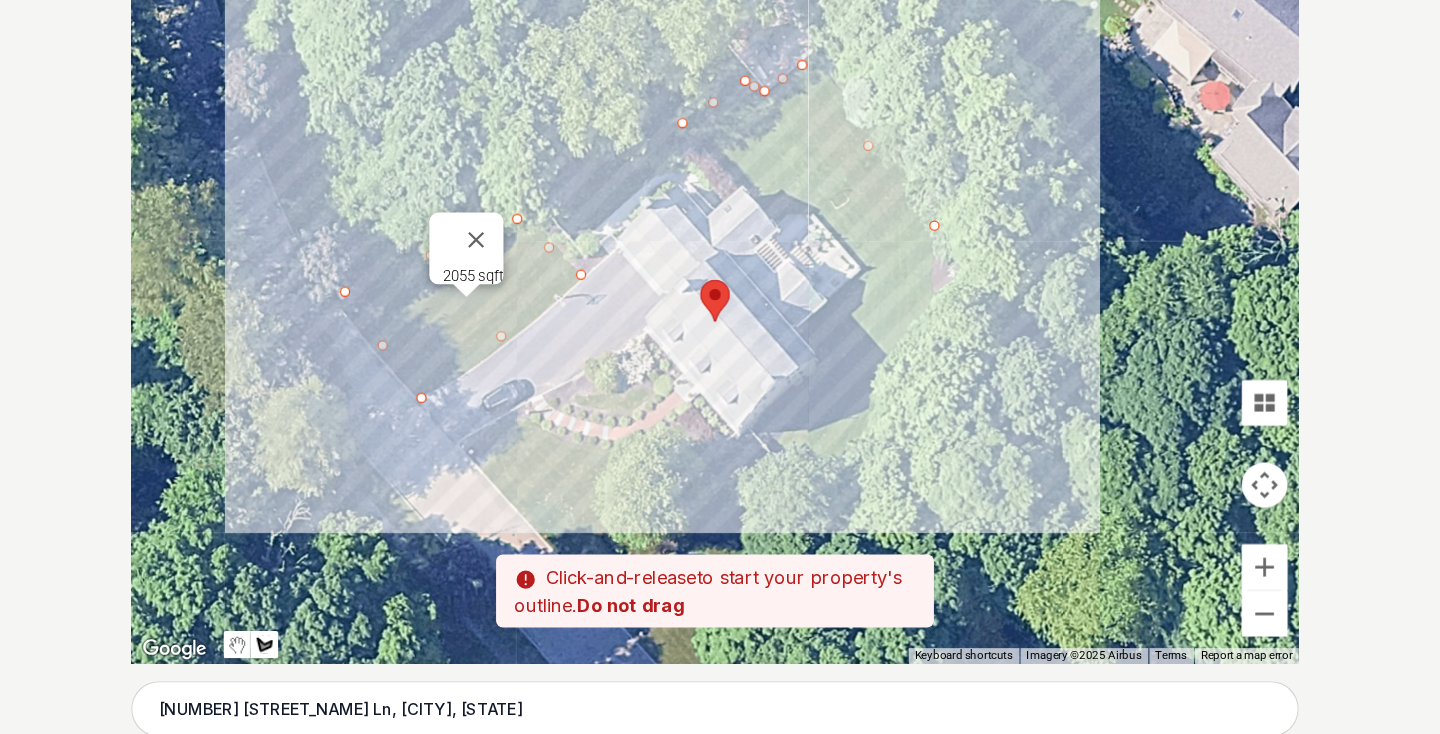 click at bounding box center (720, 282) 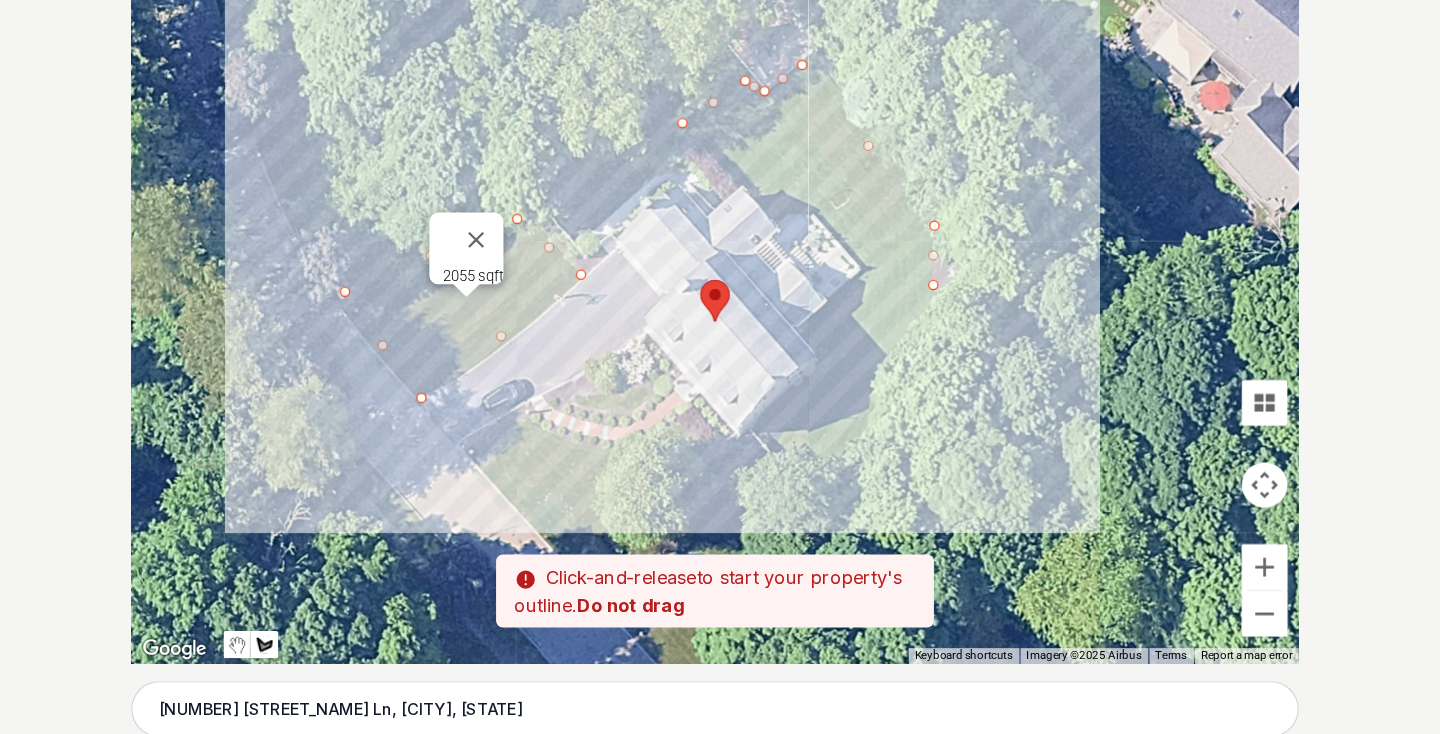 click at bounding box center [720, 282] 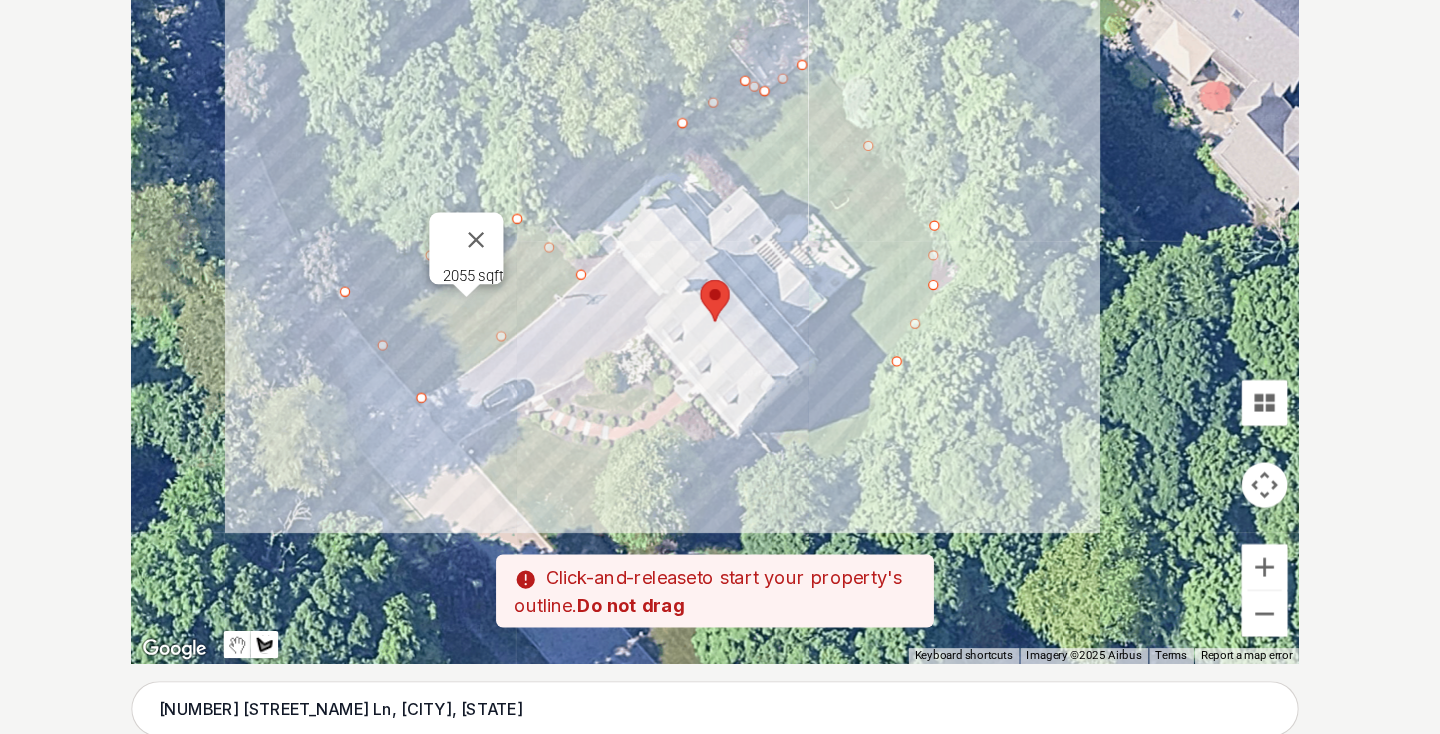 click at bounding box center [720, 282] 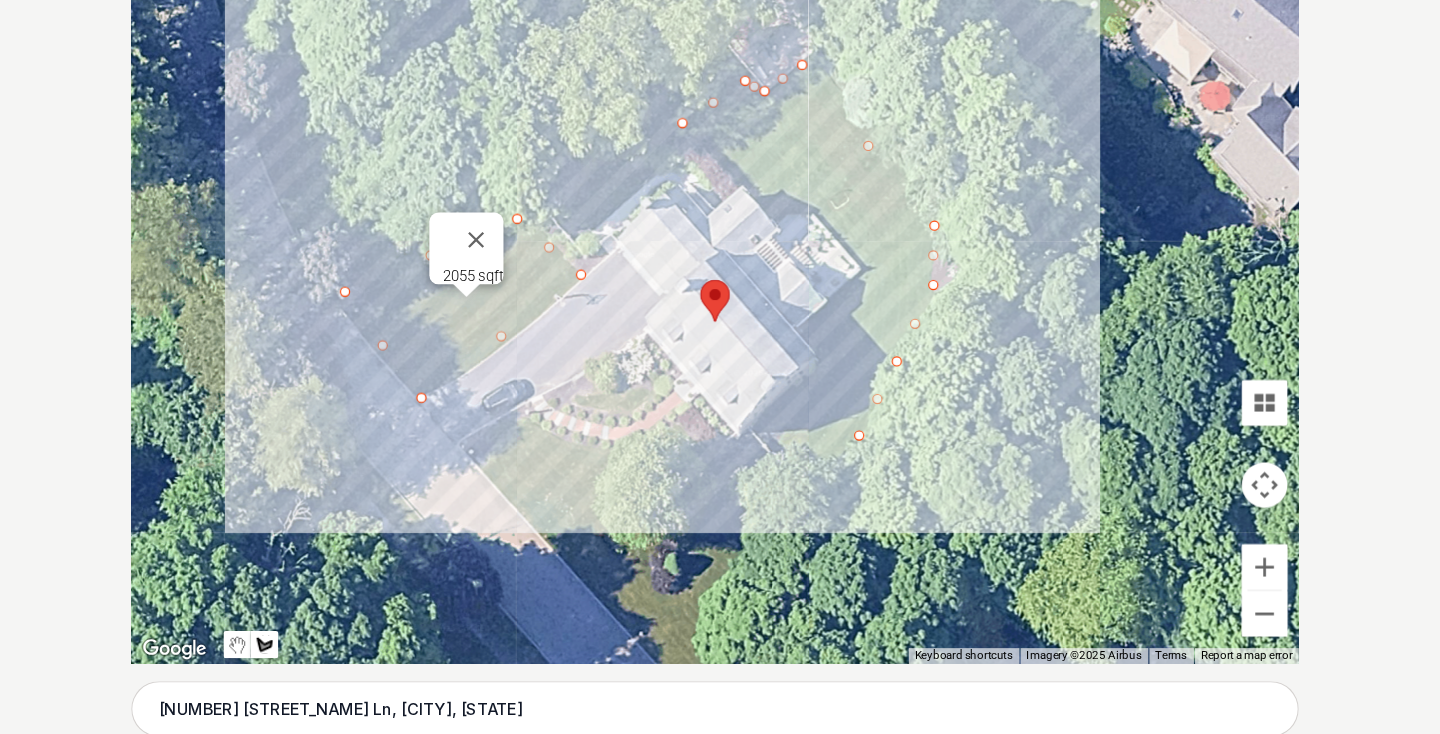 click at bounding box center (720, 282) 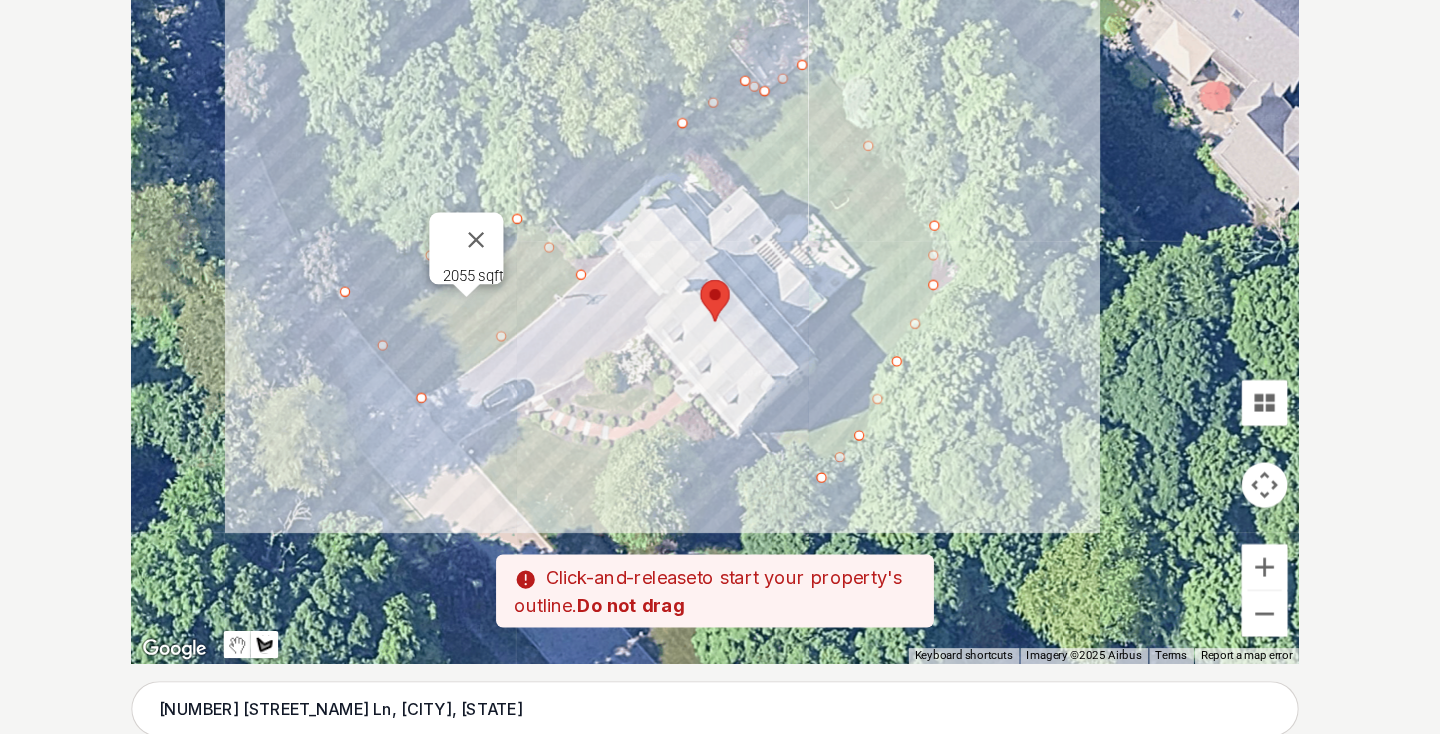 click at bounding box center (720, 282) 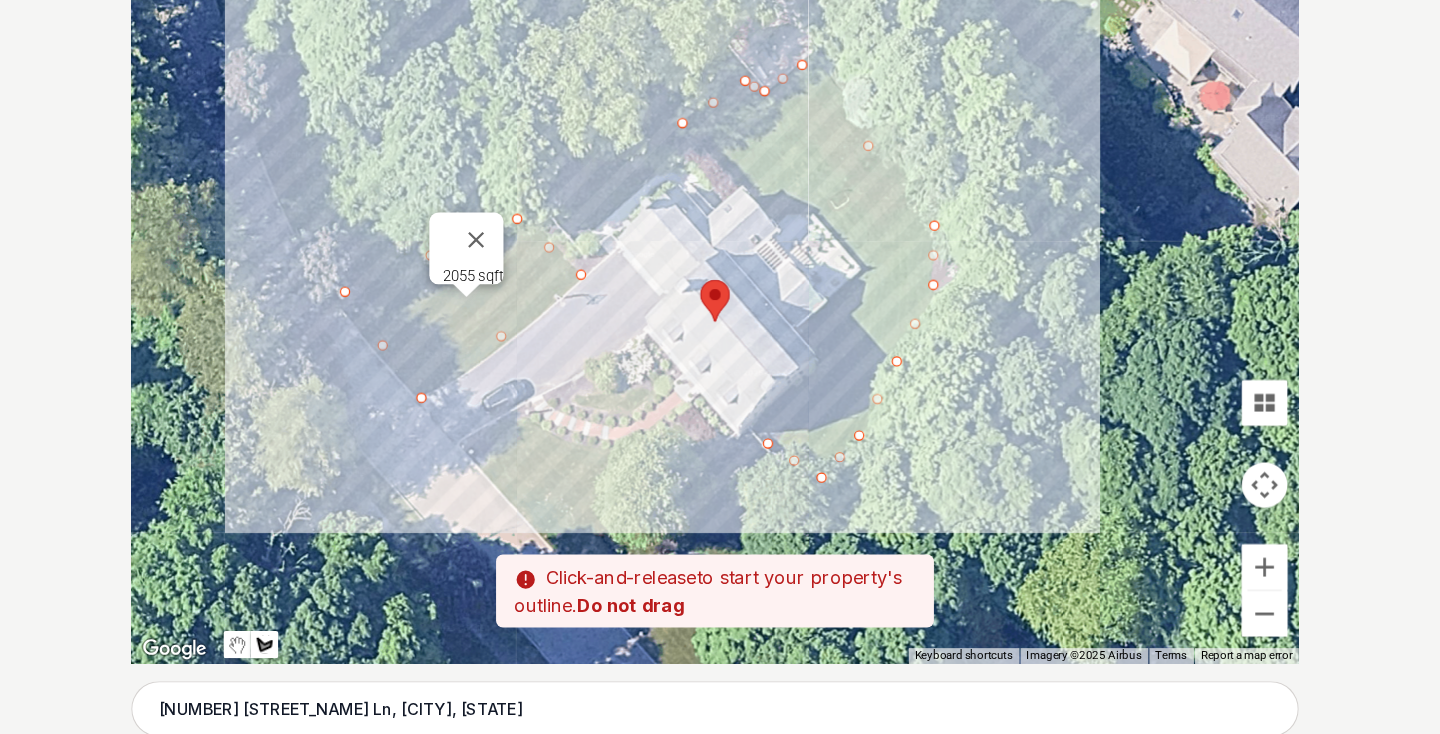 click at bounding box center [720, 282] 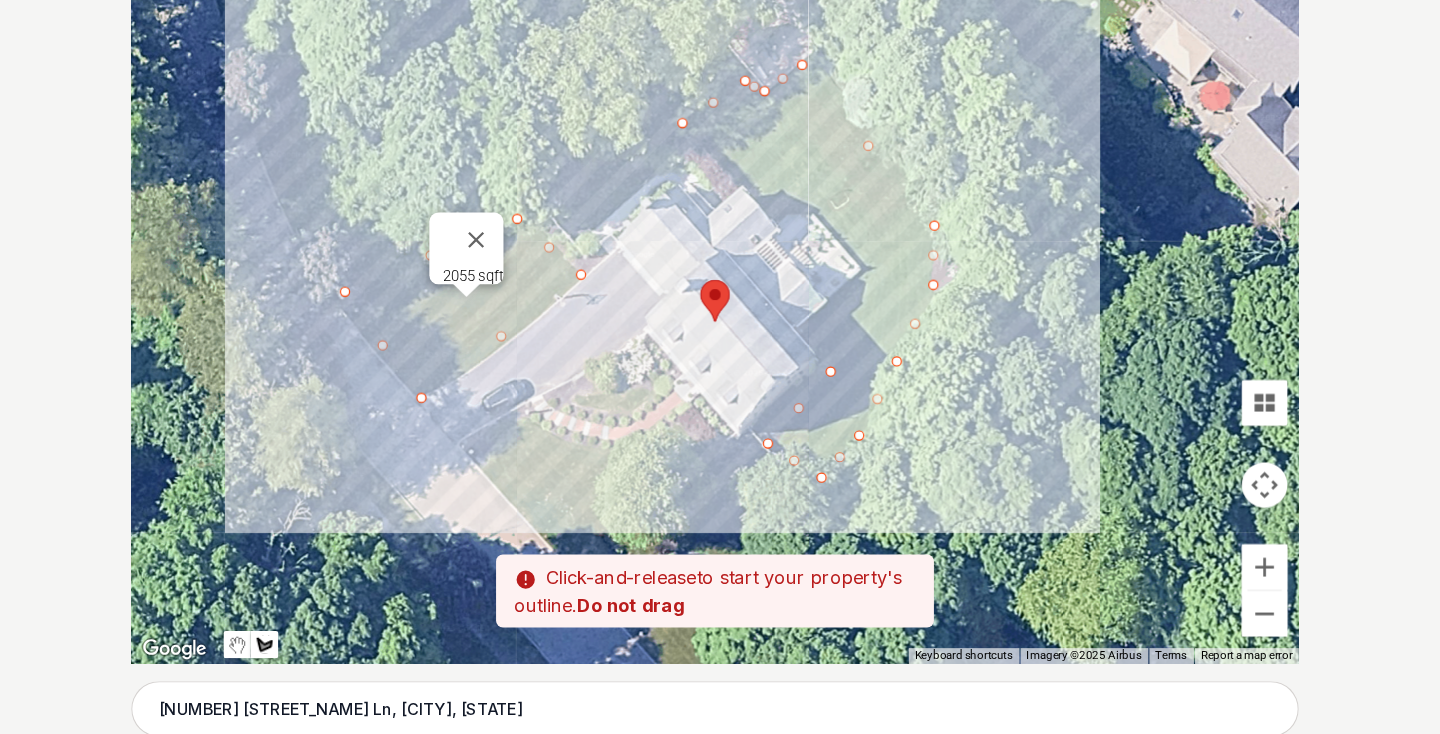 click at bounding box center [720, 282] 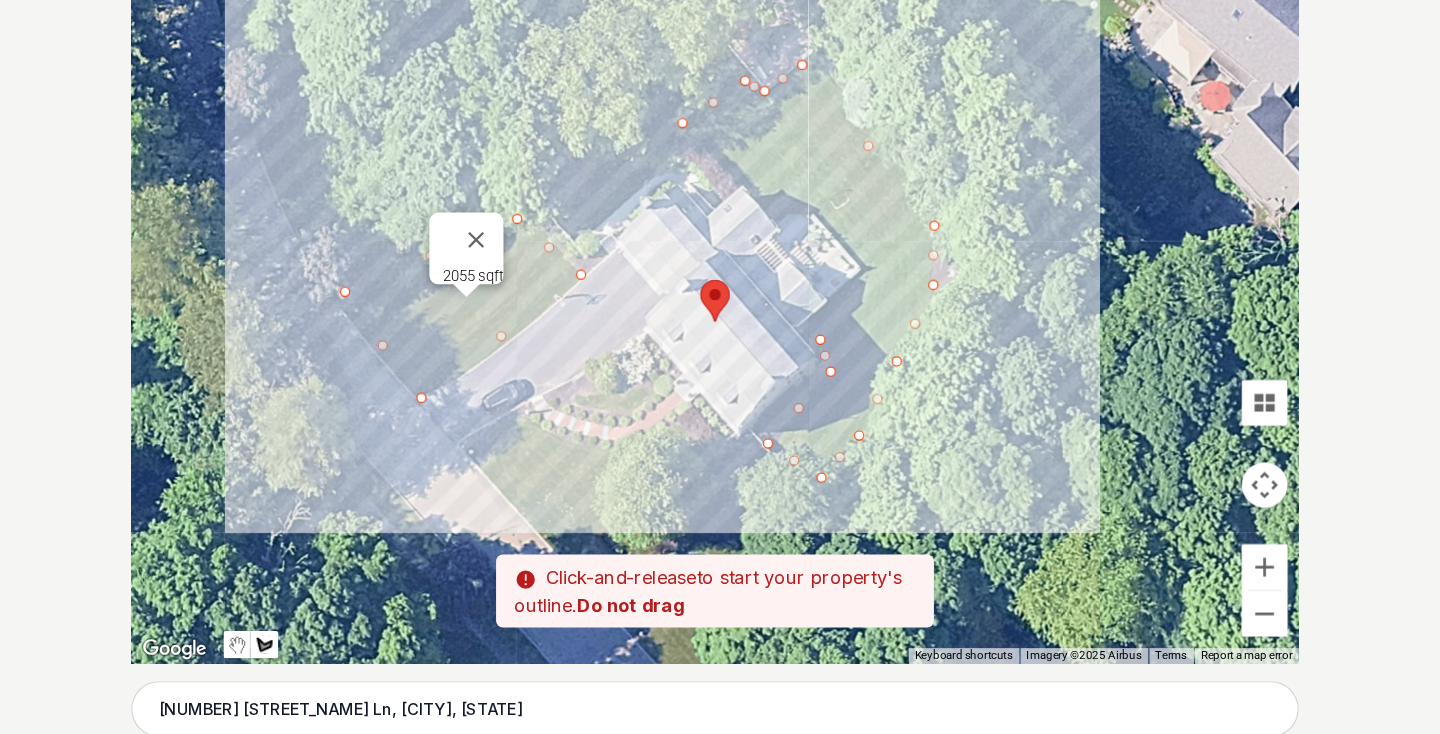 click at bounding box center (720, 282) 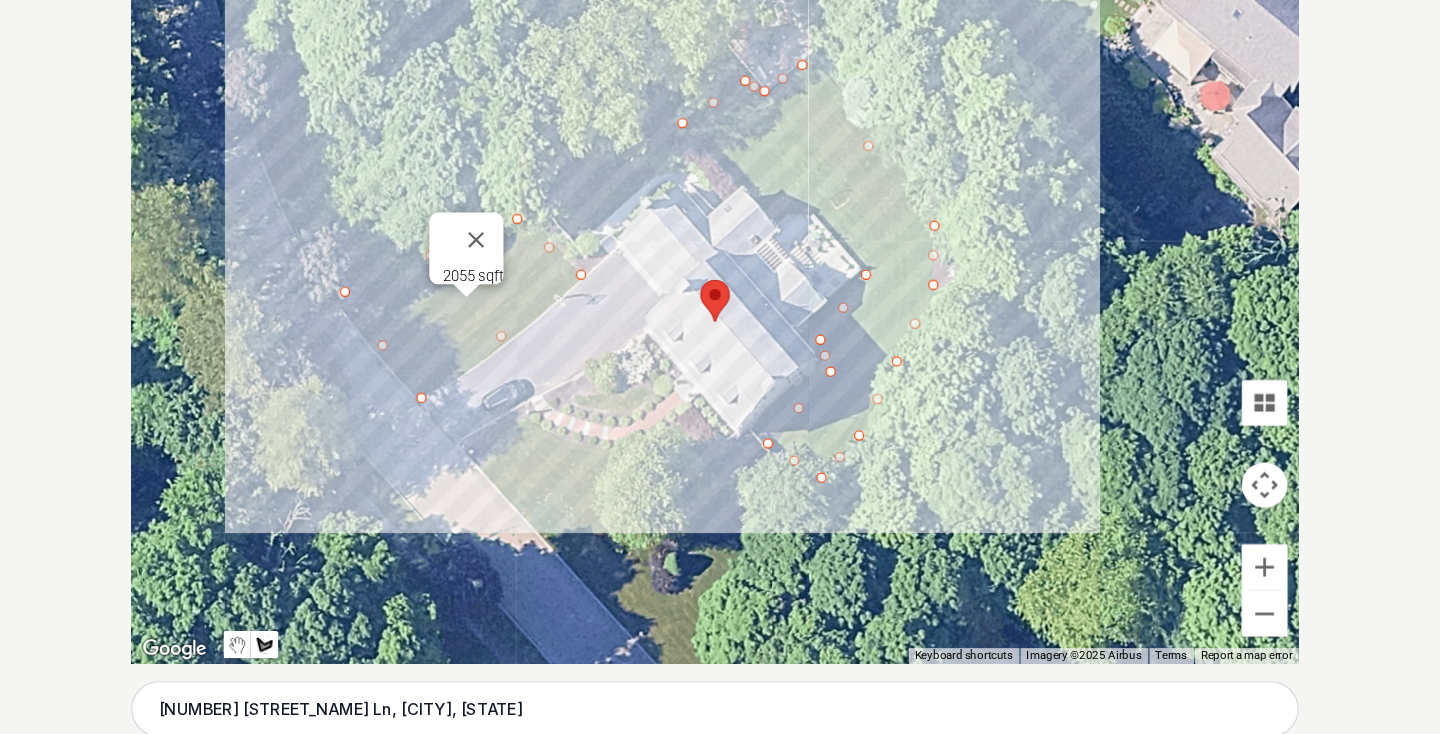 click at bounding box center (720, 282) 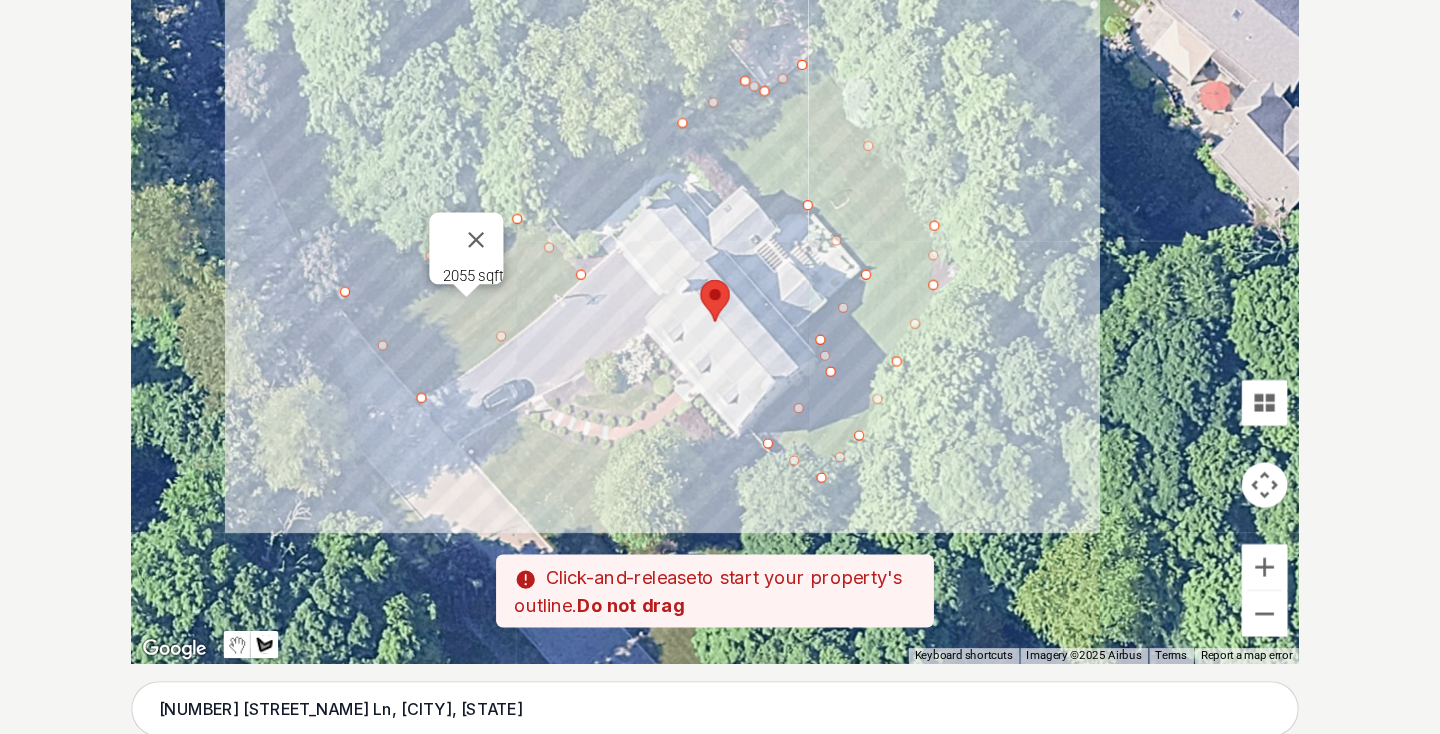 click at bounding box center [720, 282] 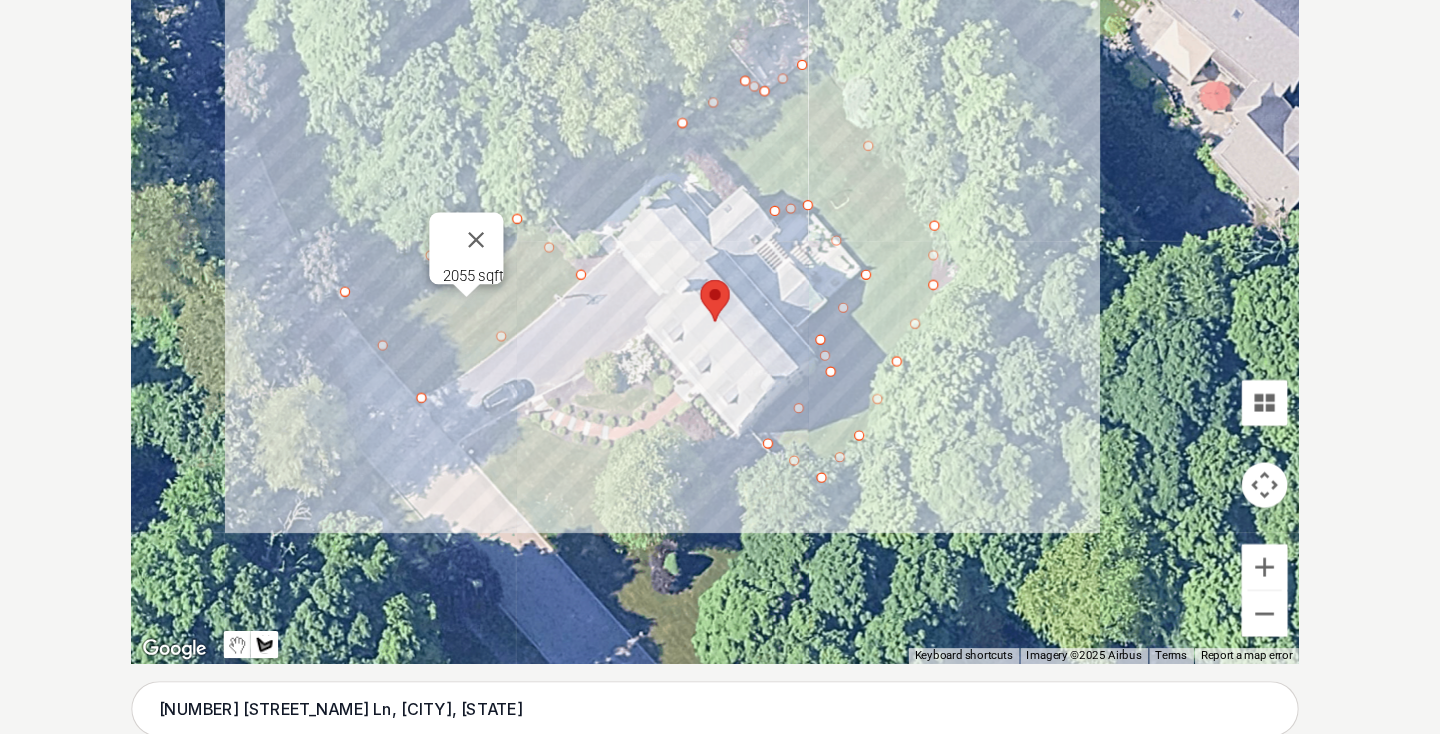 click at bounding box center [720, 282] 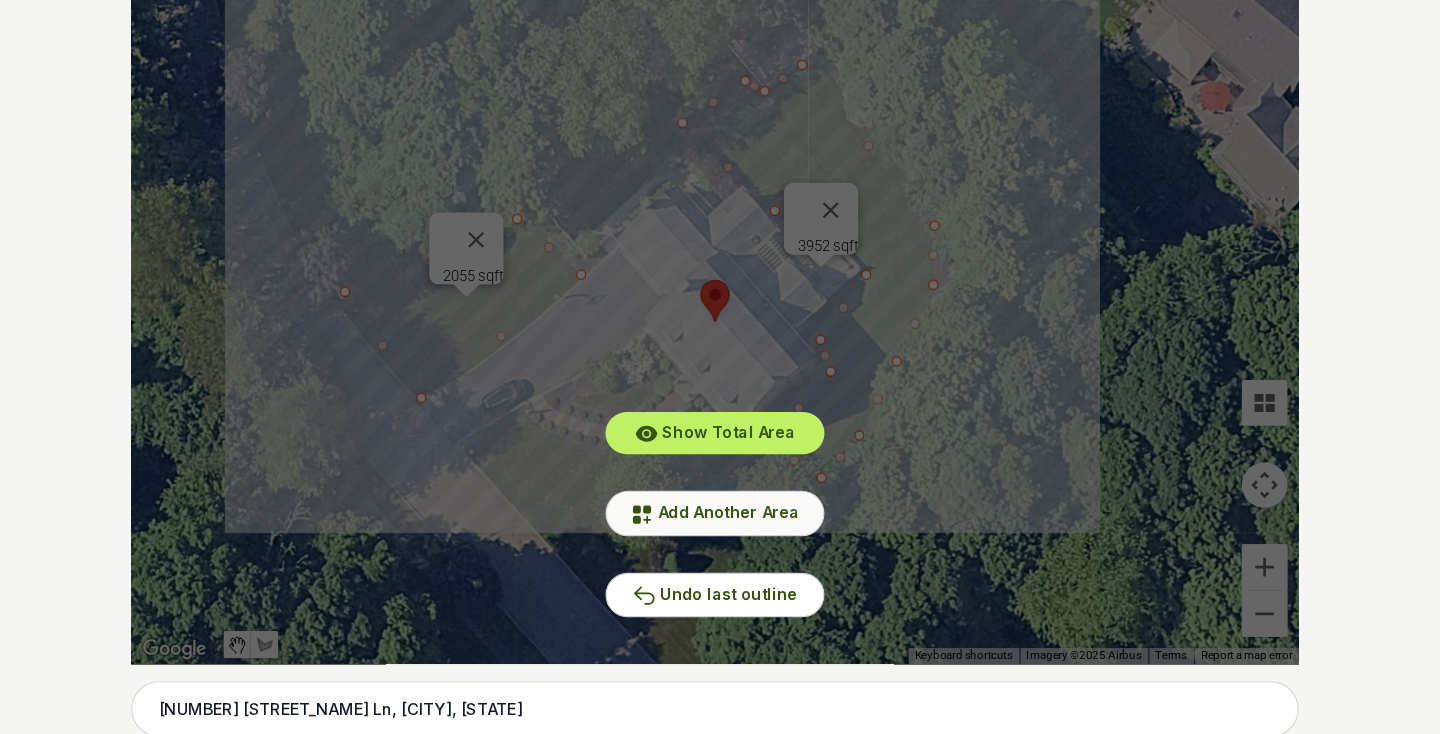 click on "Add Another Area" at bounding box center [720, 449] 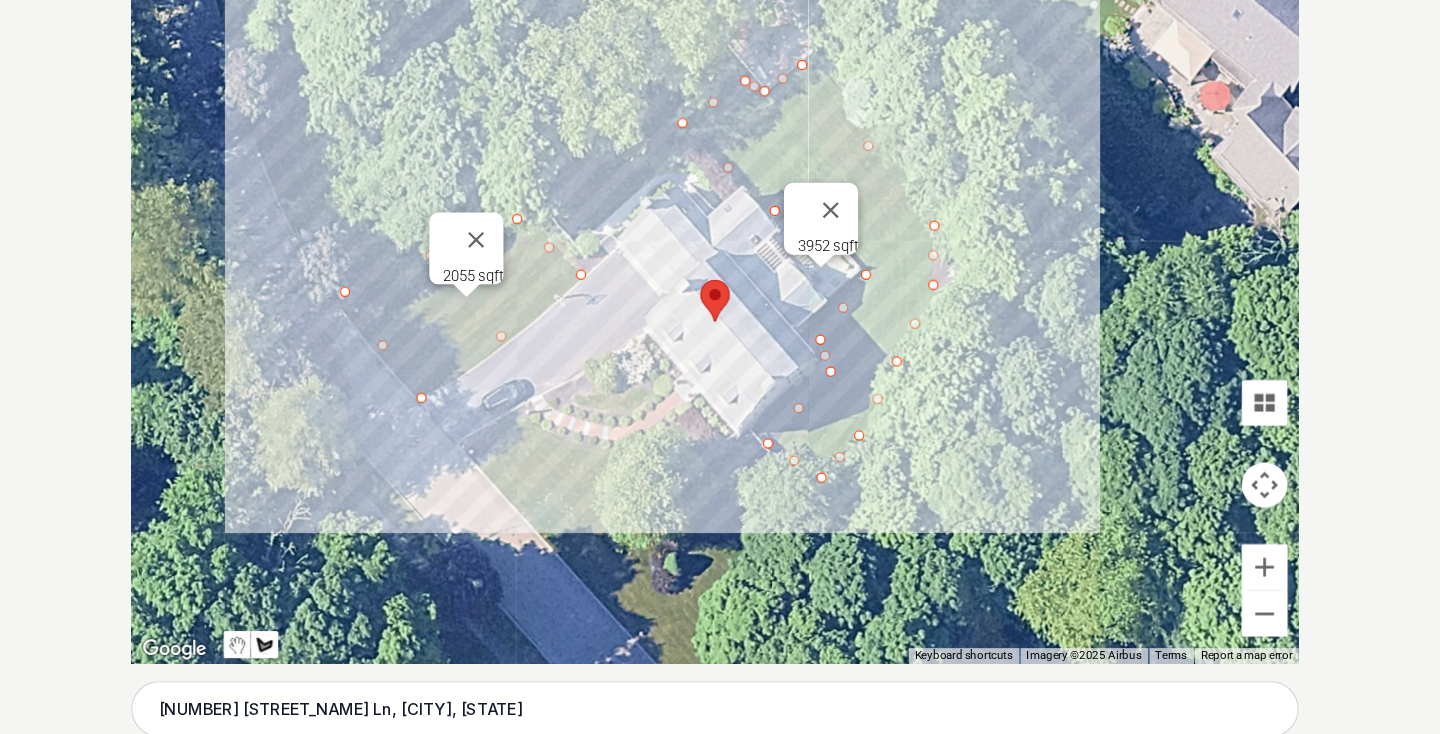 click at bounding box center (720, 282) 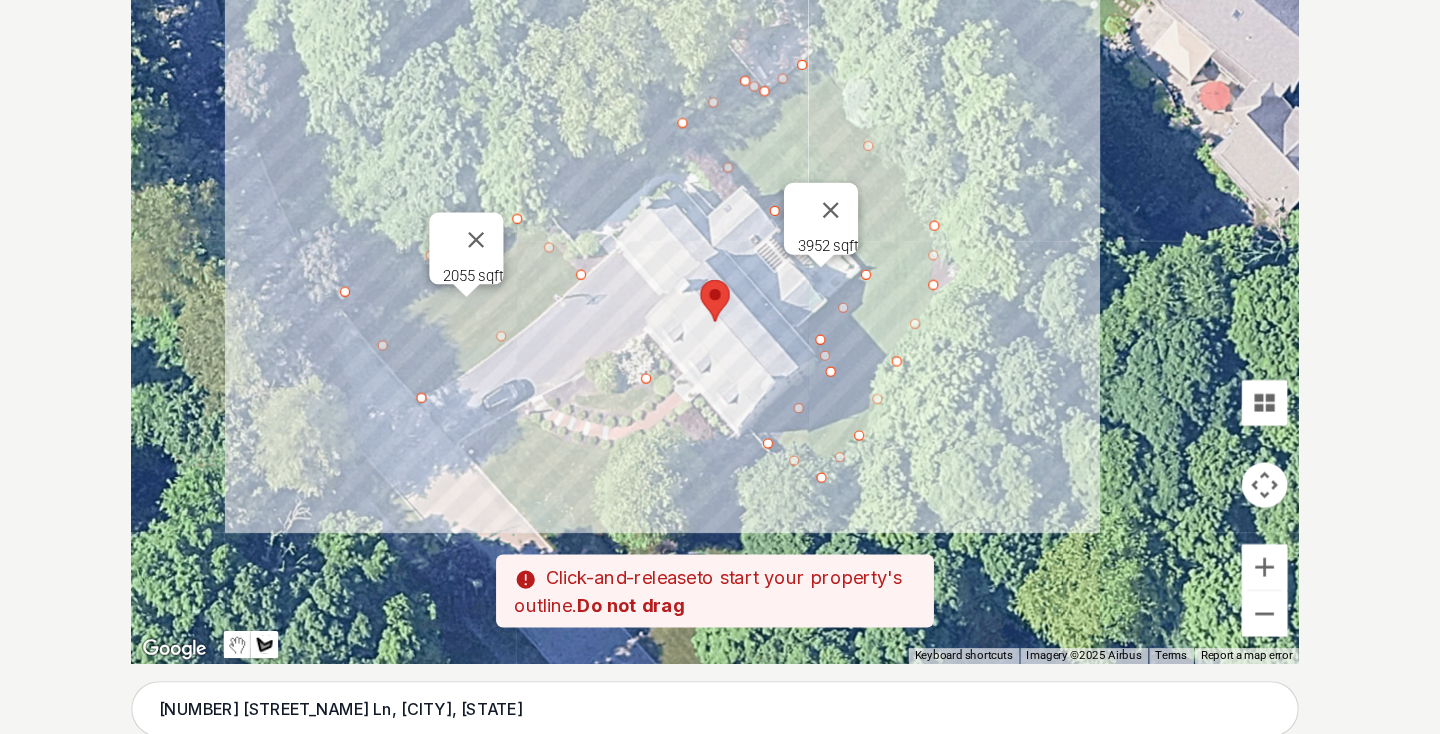 click at bounding box center [720, 282] 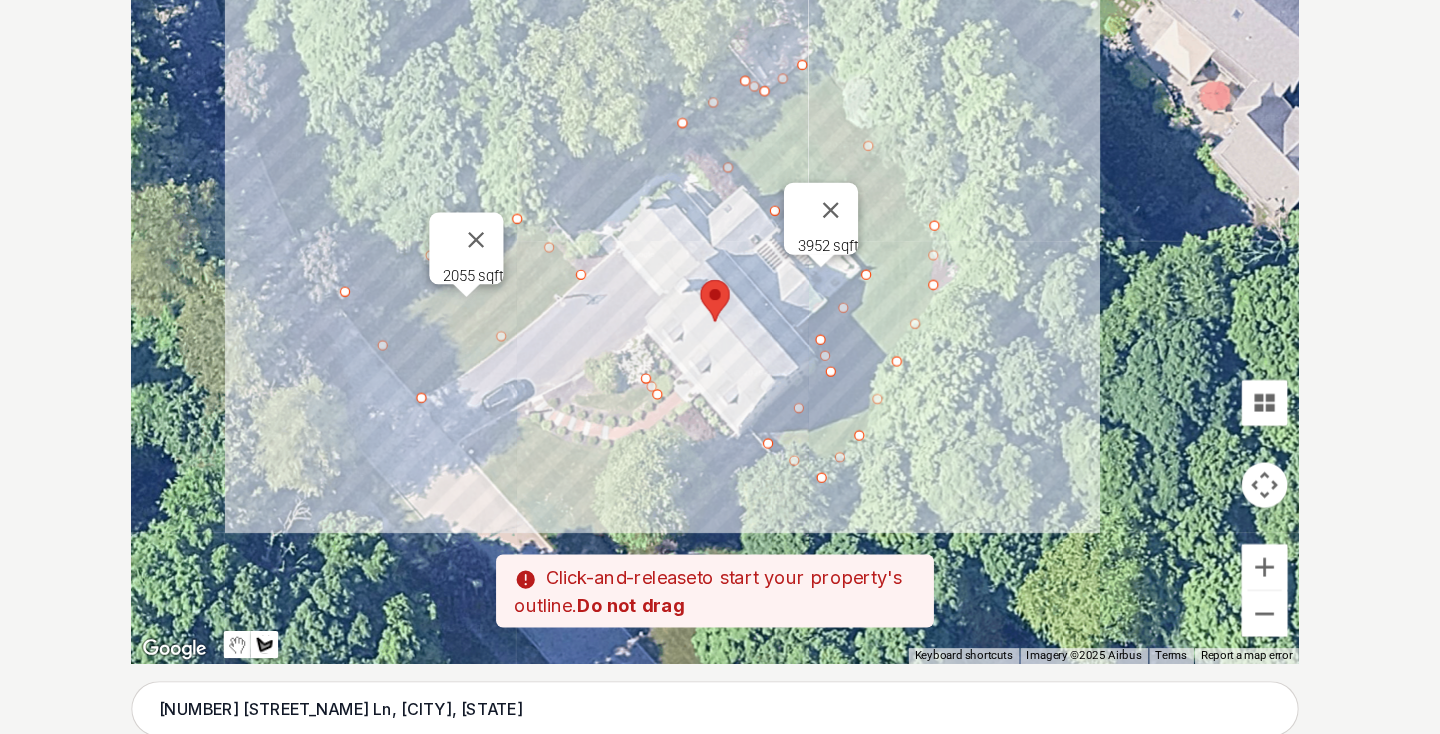 click at bounding box center [720, 282] 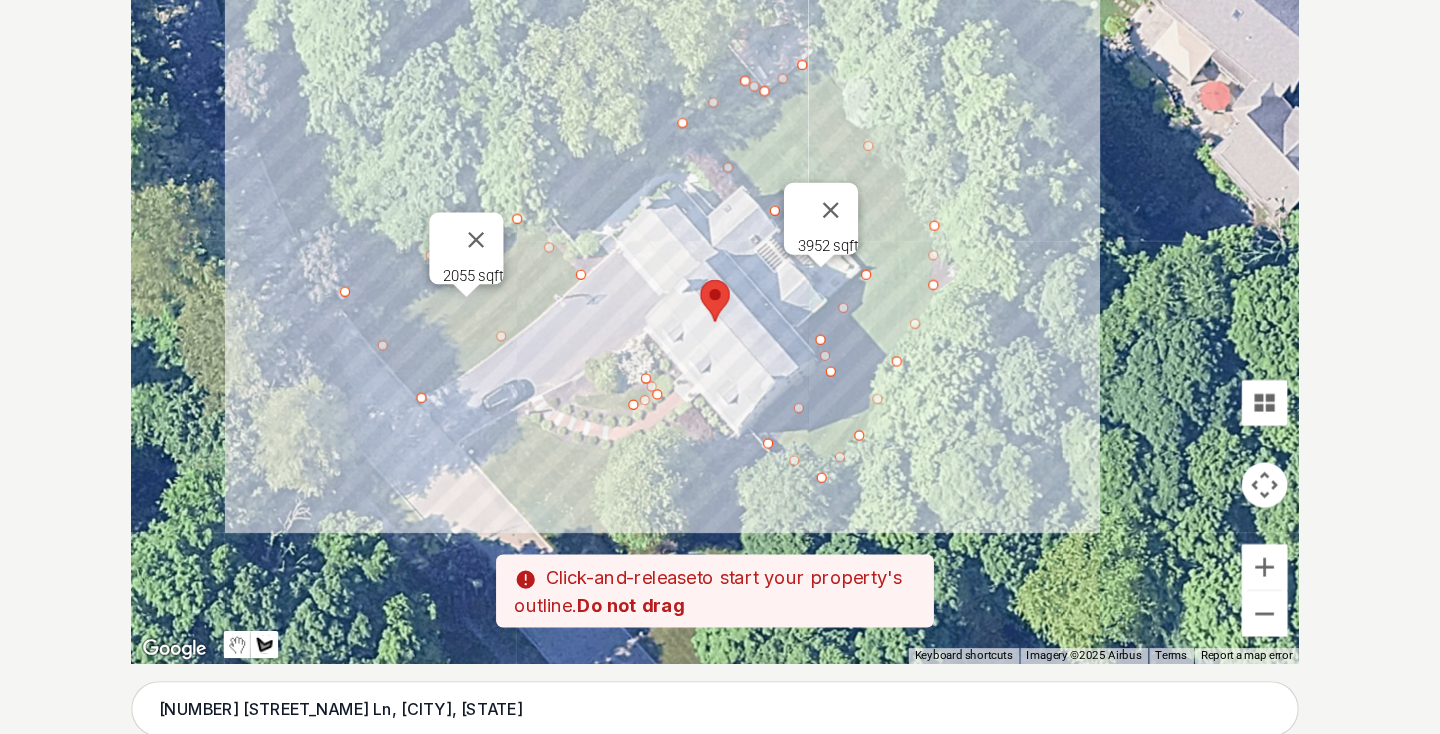 click at bounding box center (720, 282) 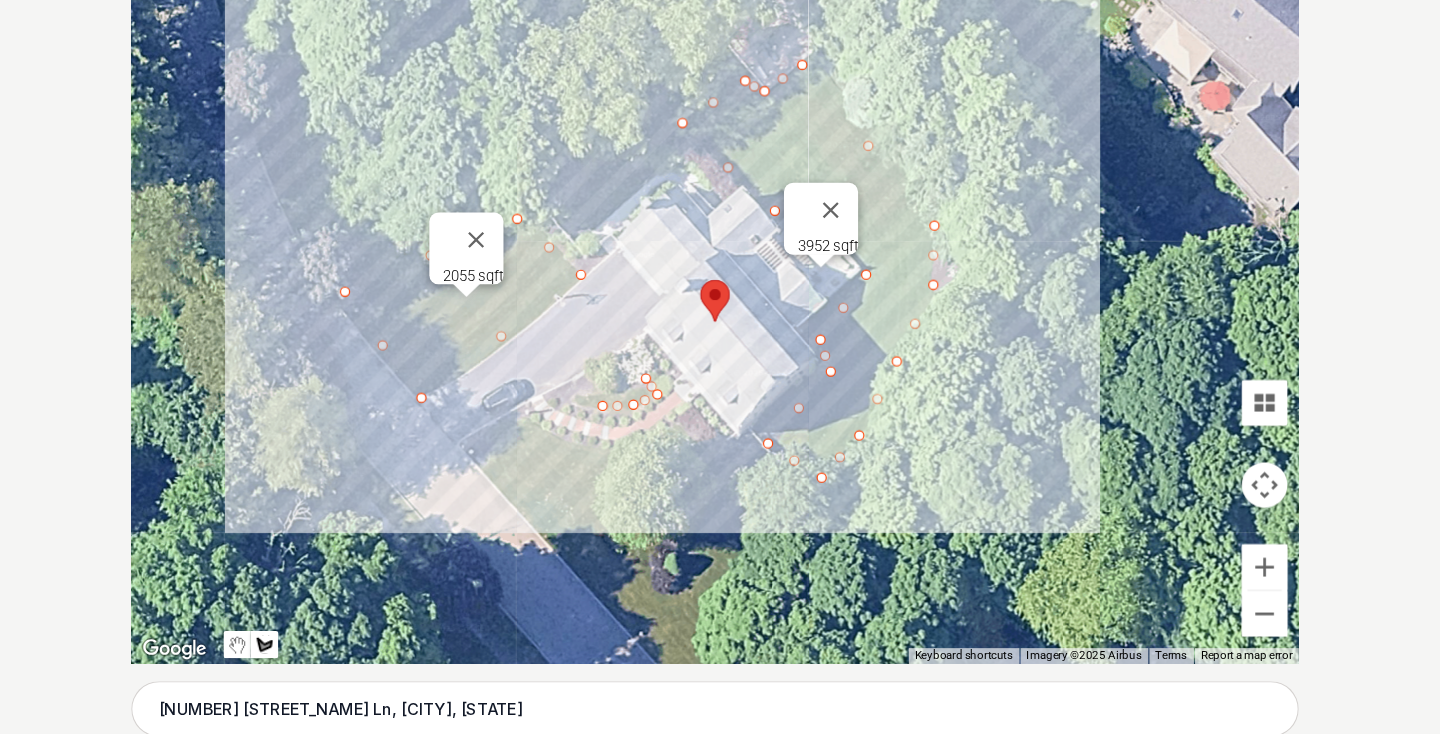click at bounding box center (720, 282) 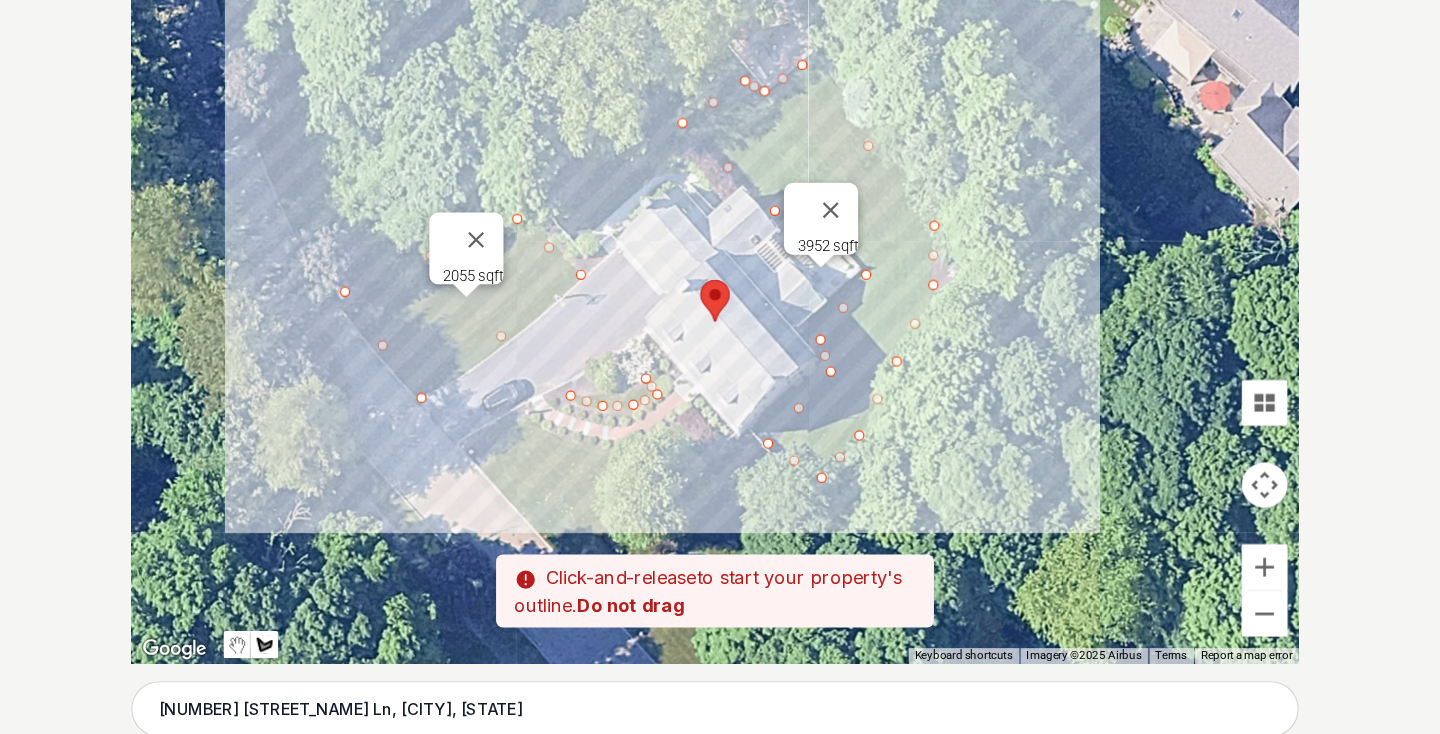 click at bounding box center [720, 282] 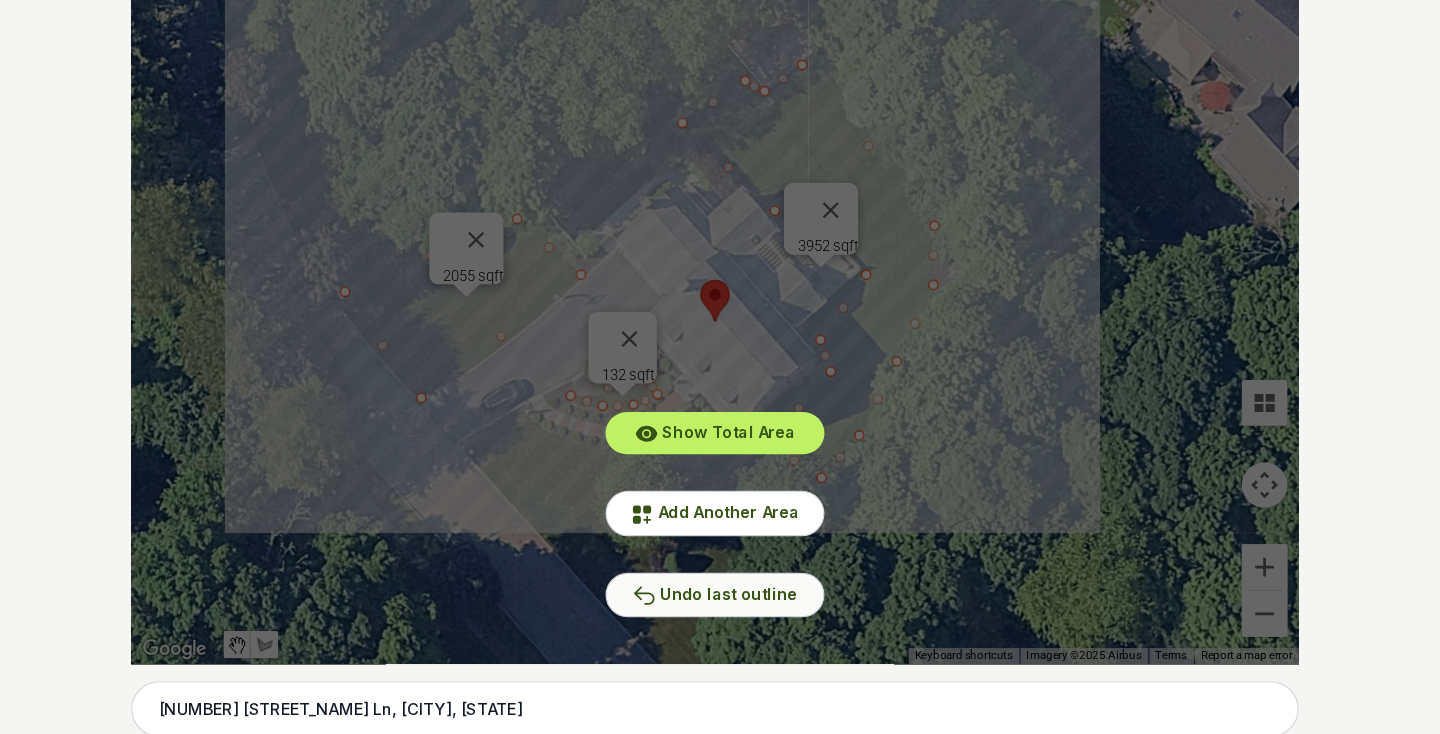click on "Undo last outline" at bounding box center [732, 520] 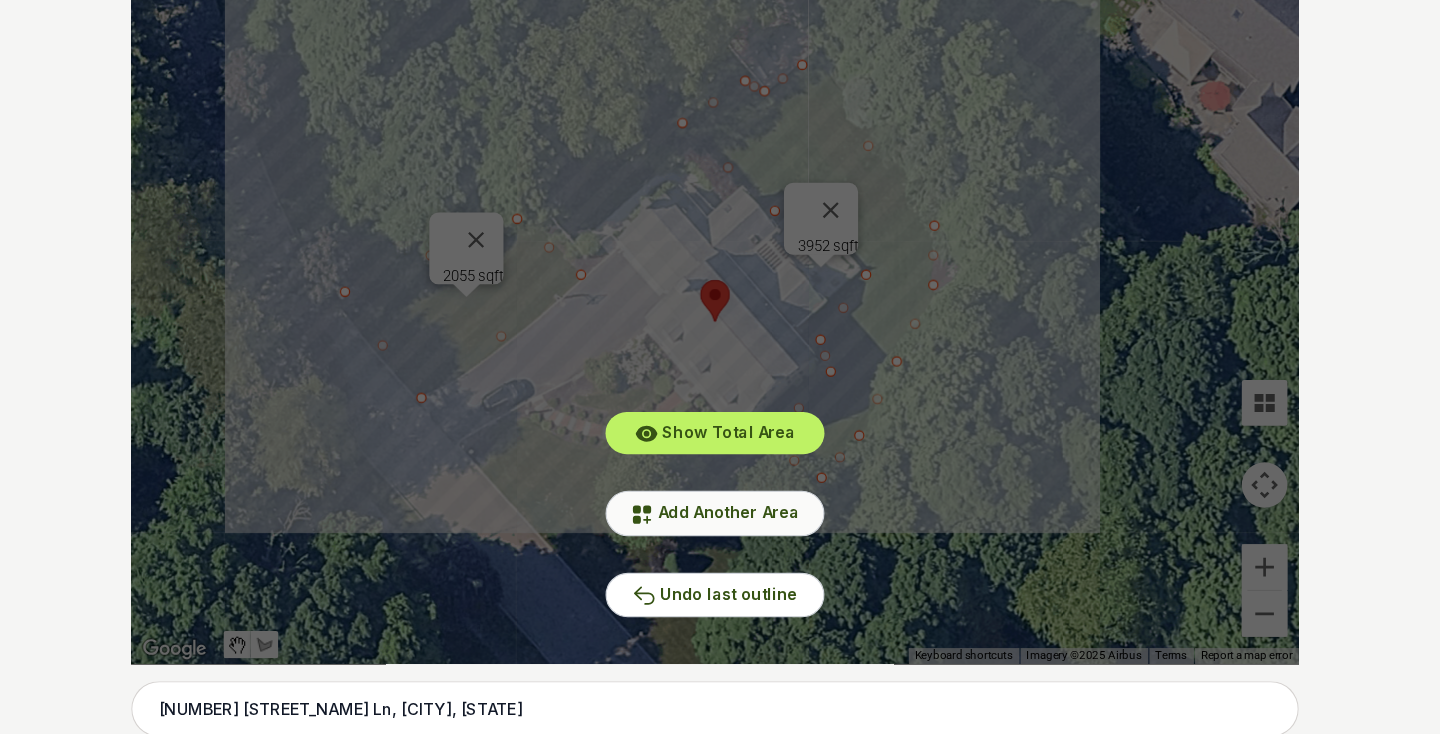 click on "Add Another Area" at bounding box center [732, 448] 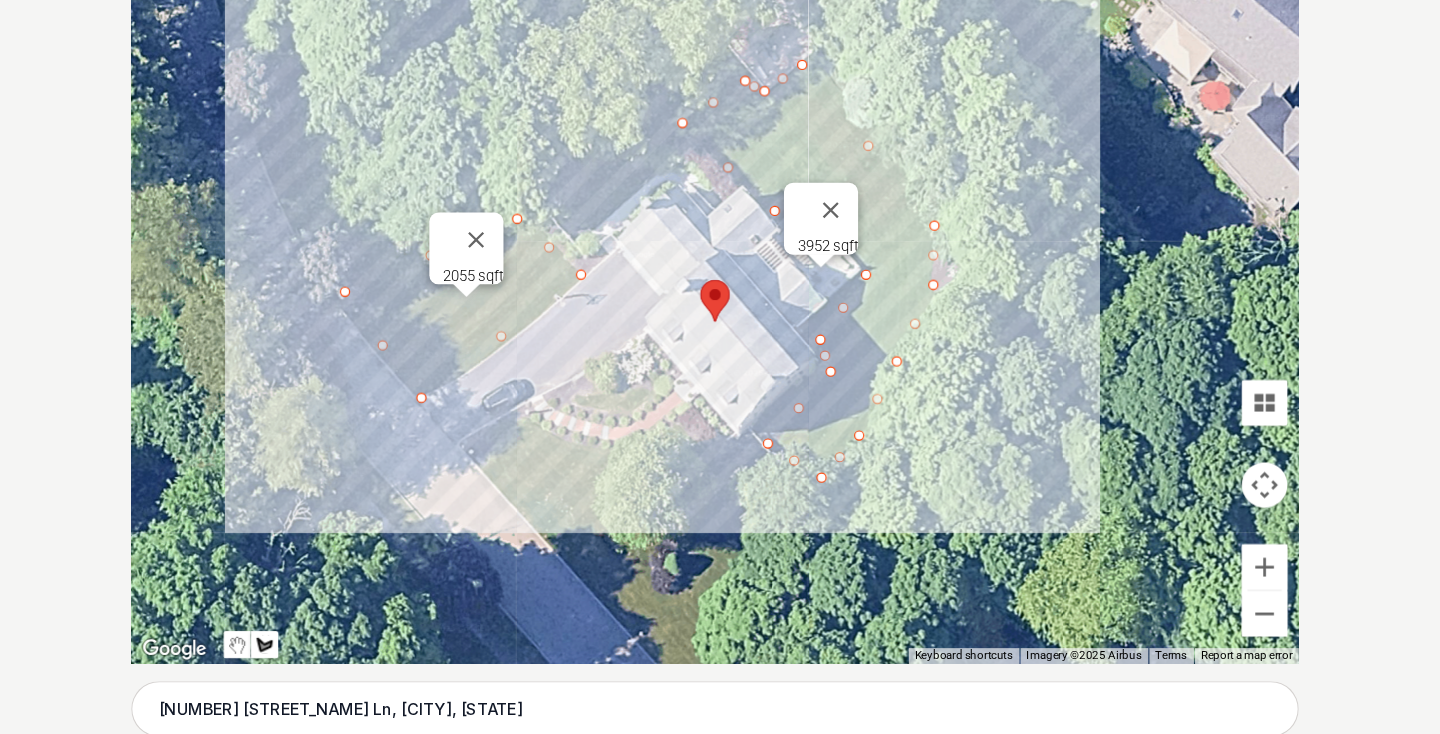 click at bounding box center (720, 282) 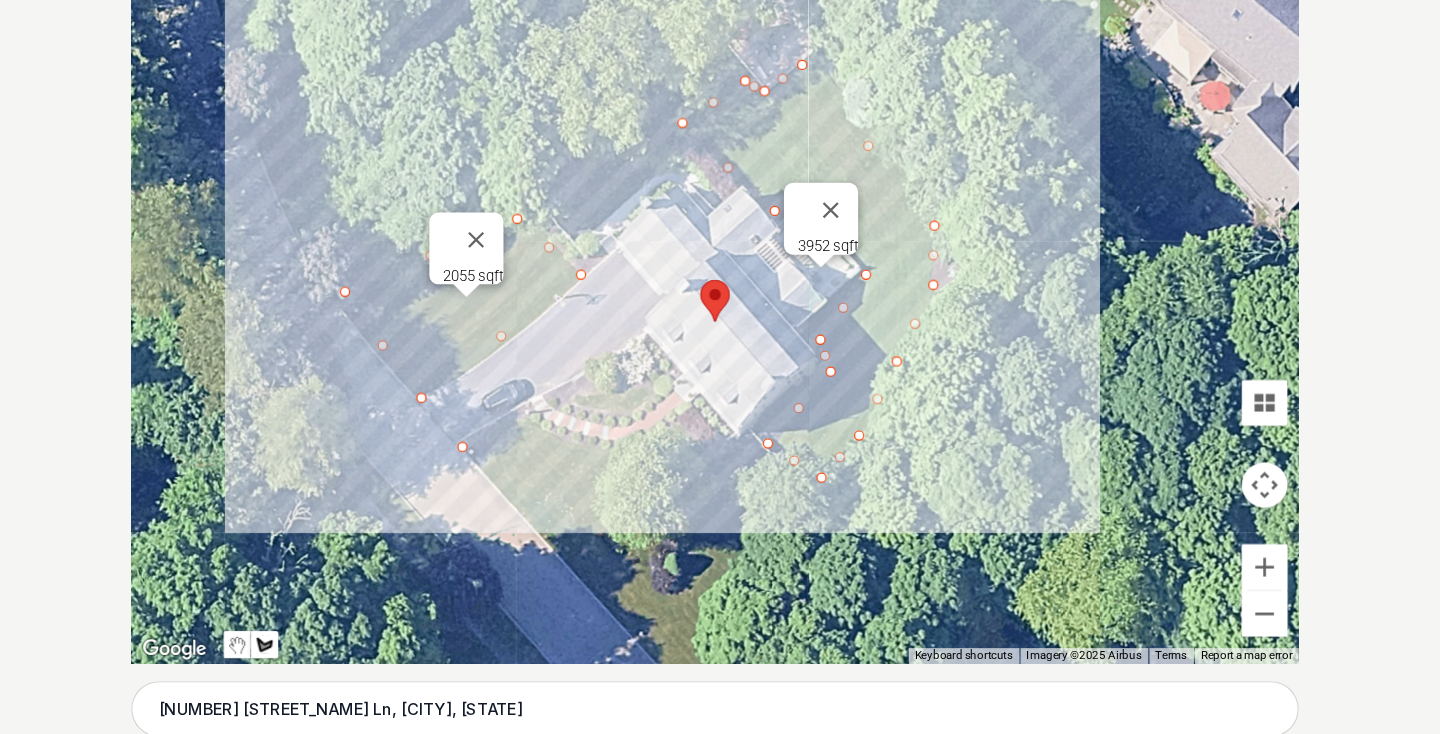 click at bounding box center (720, 282) 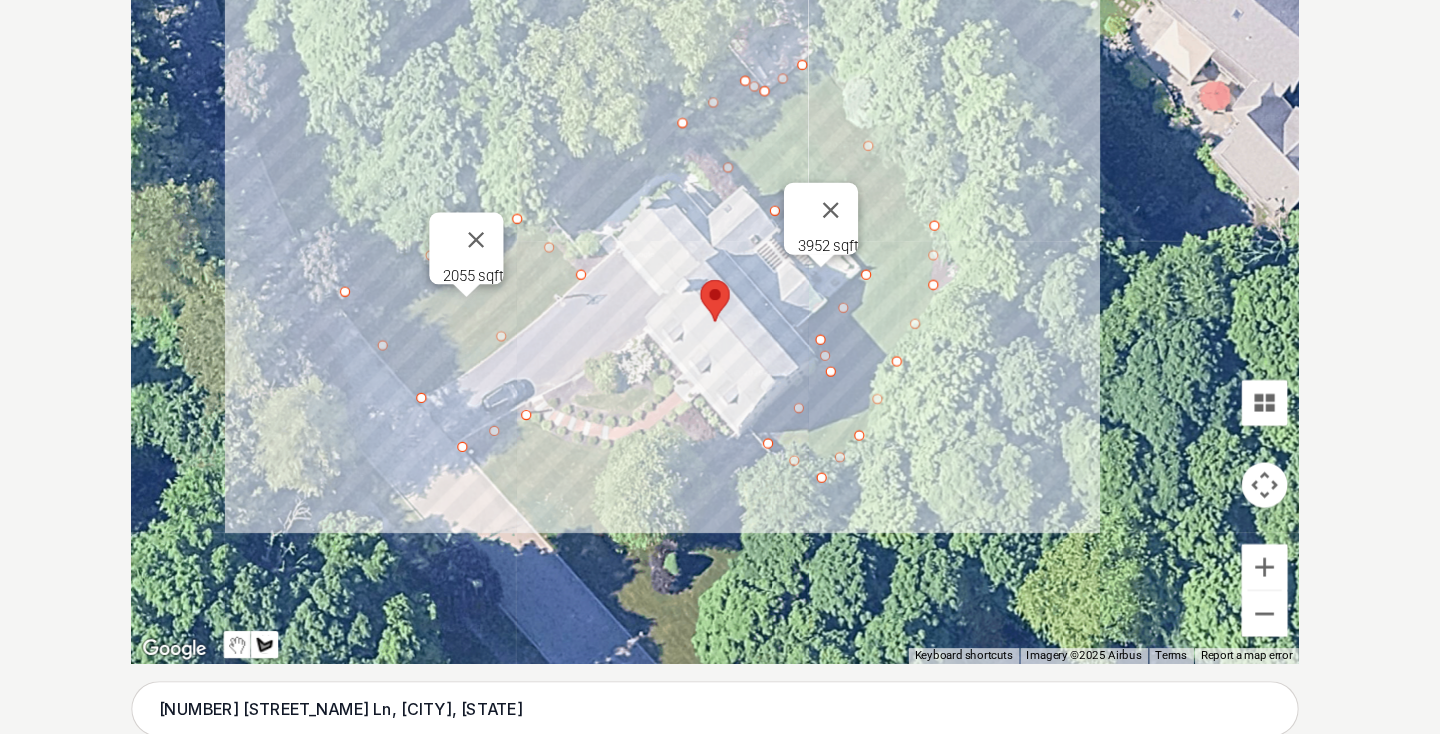 click at bounding box center [720, 282] 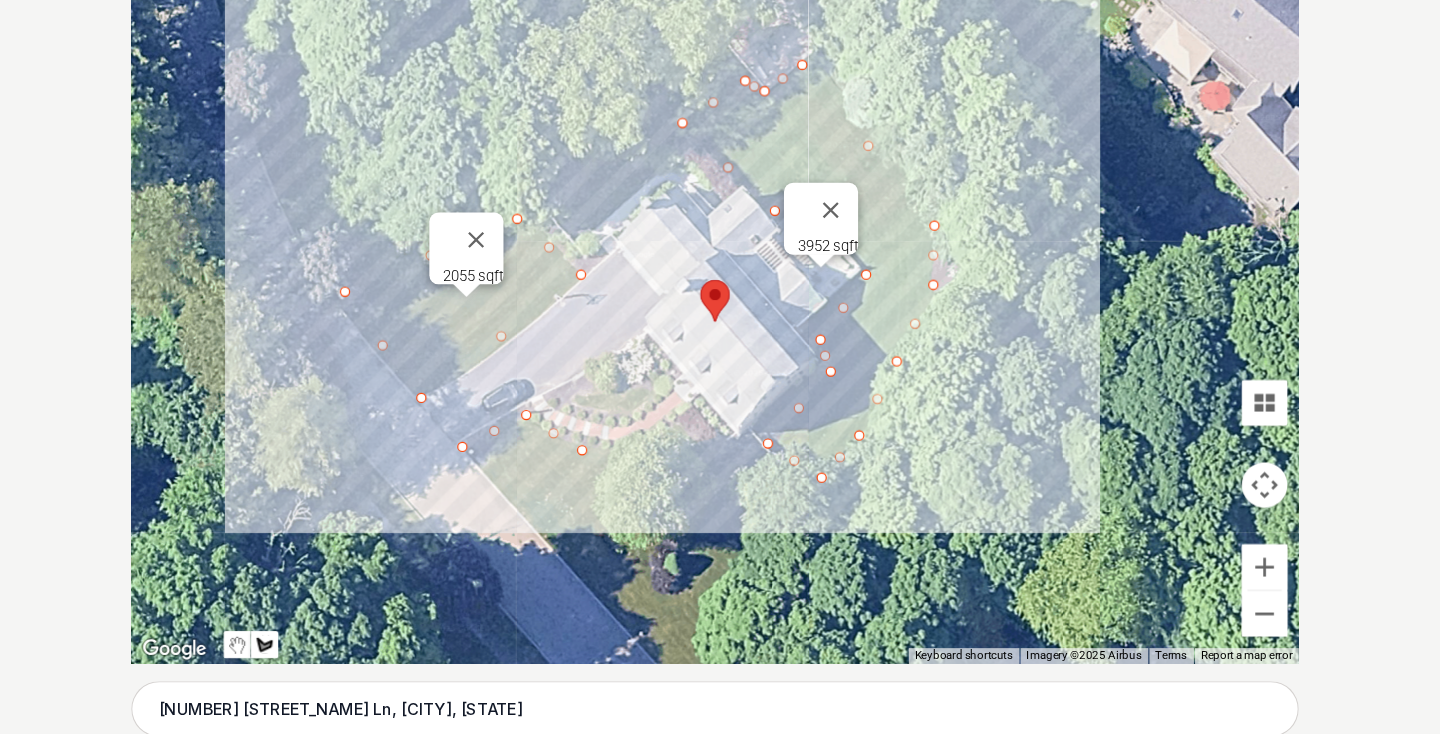 click at bounding box center (720, 282) 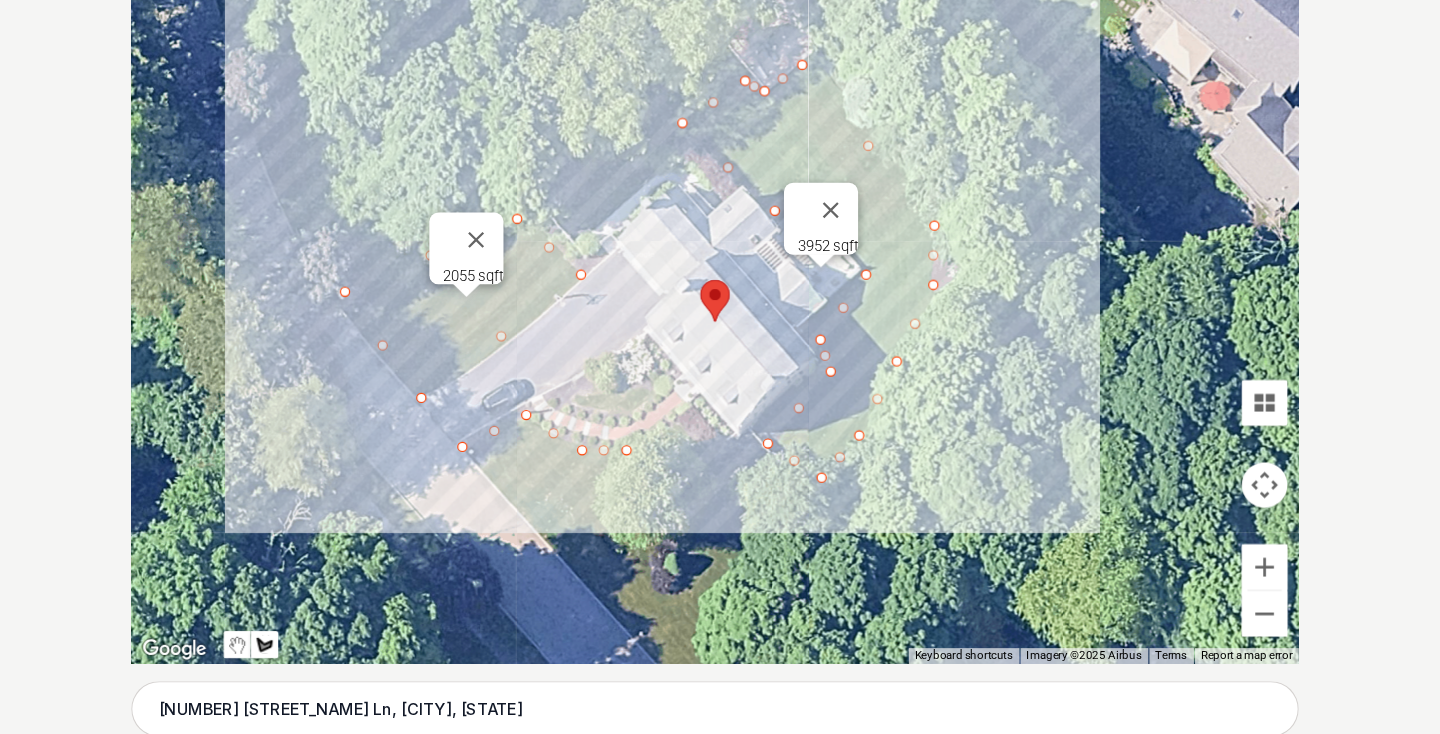 click at bounding box center [720, 282] 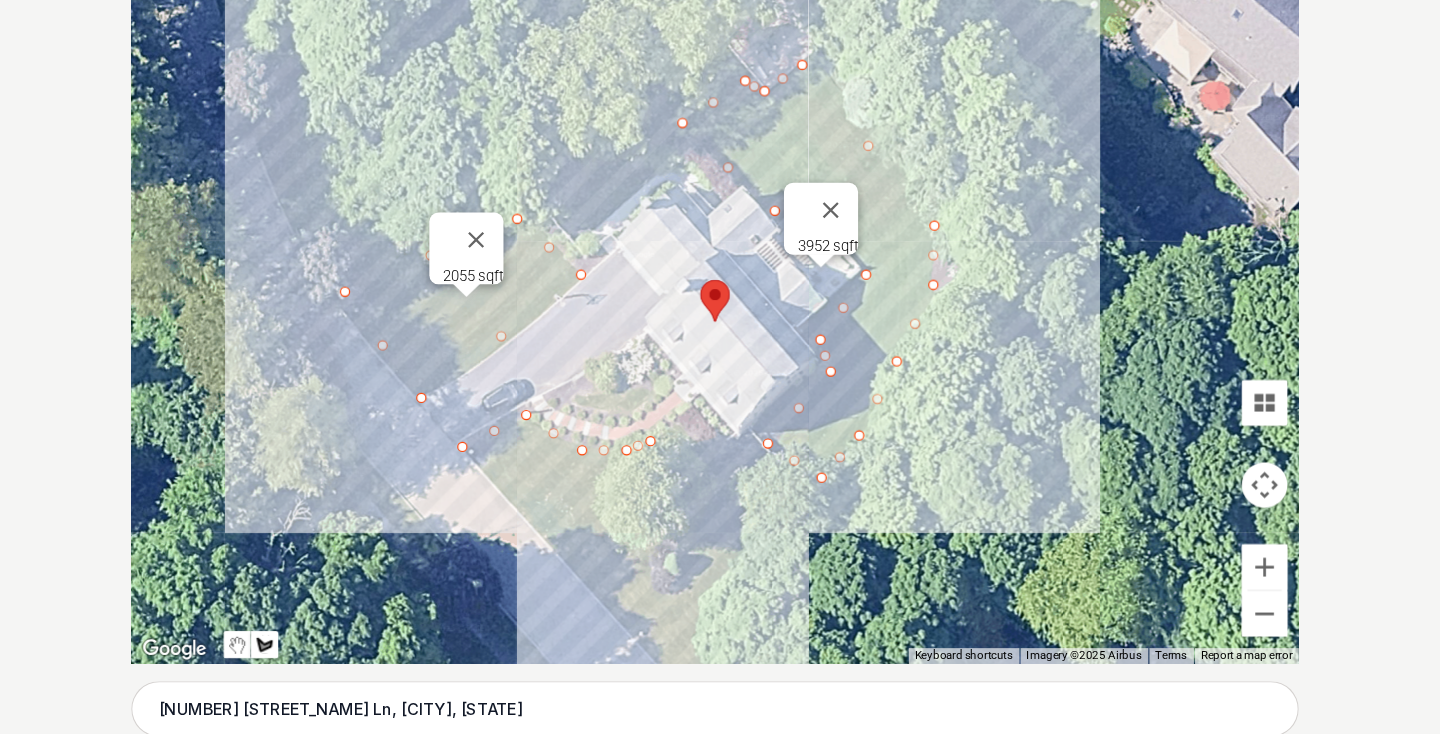 click at bounding box center [720, 282] 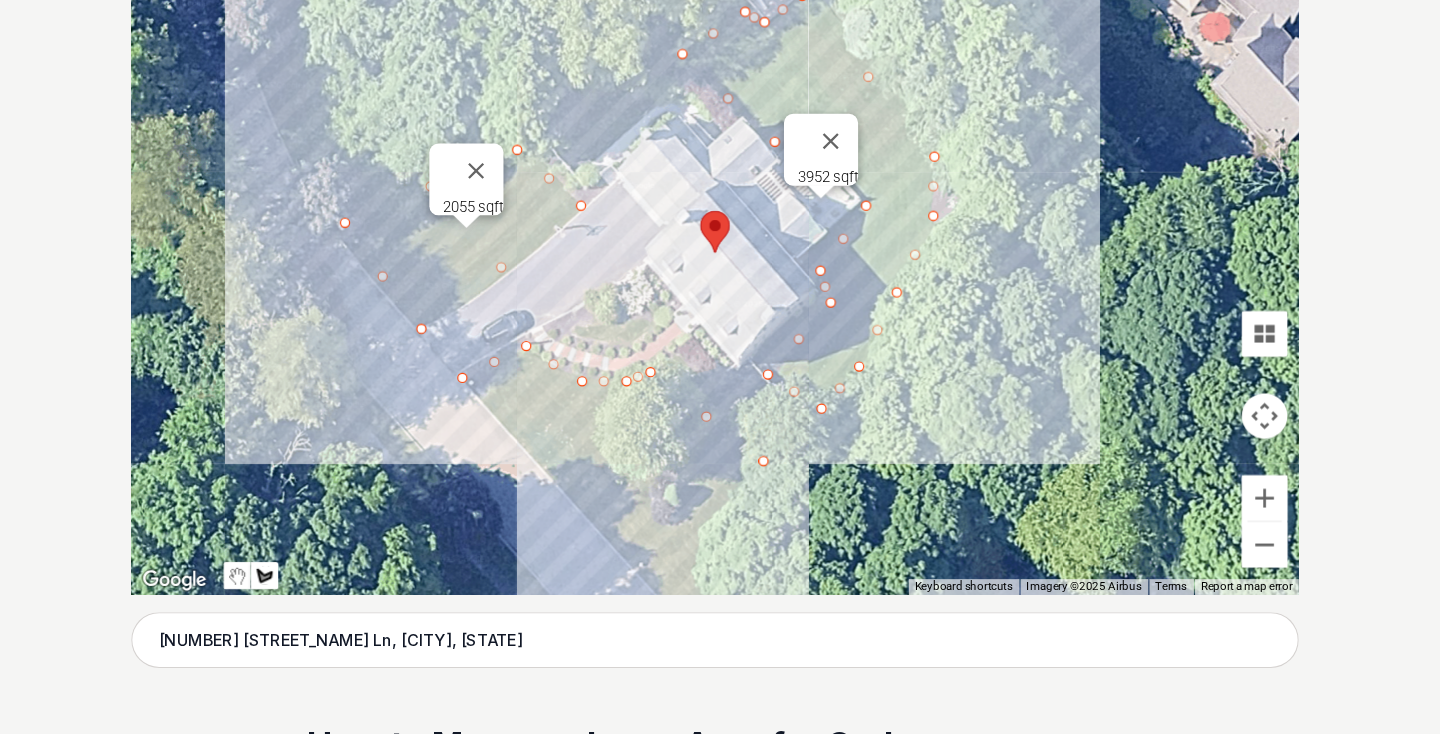 click at bounding box center [720, 282] 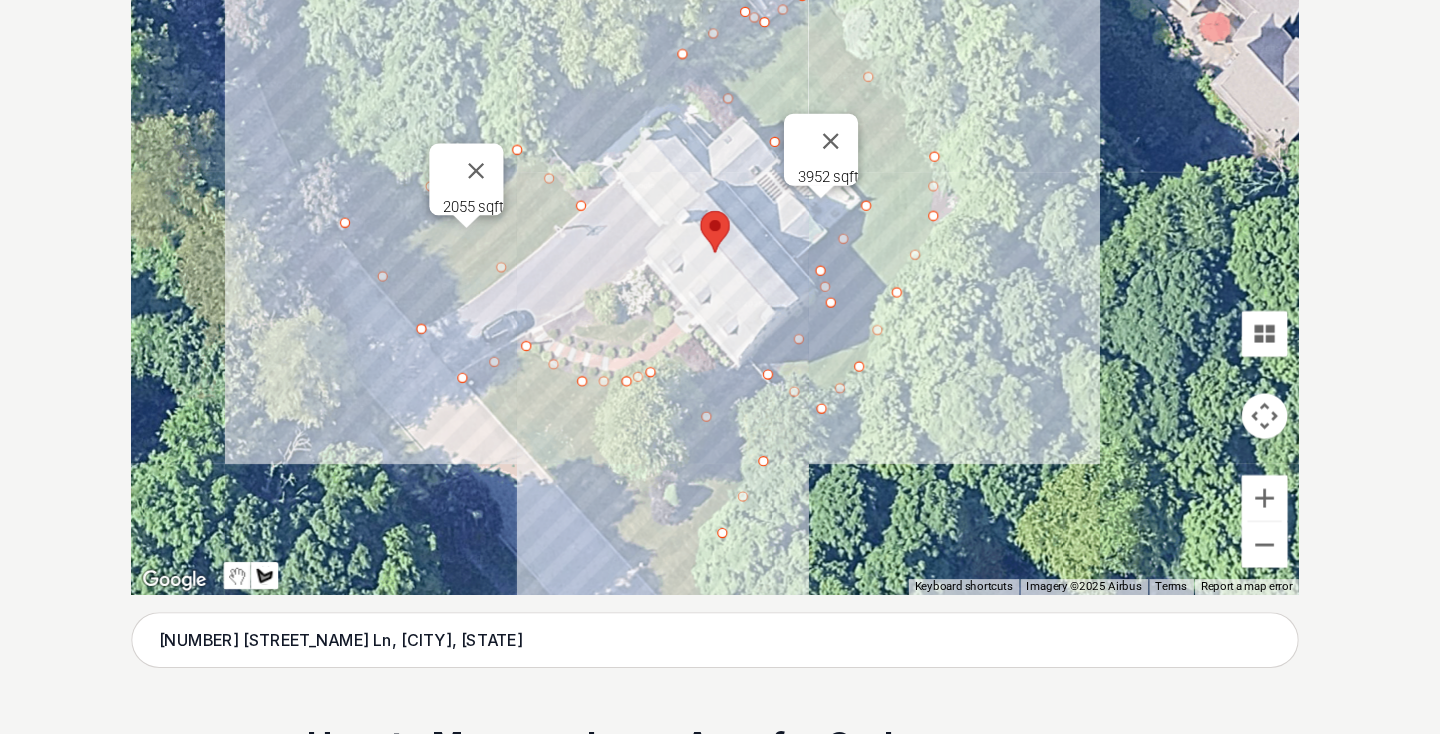 click at bounding box center [720, 282] 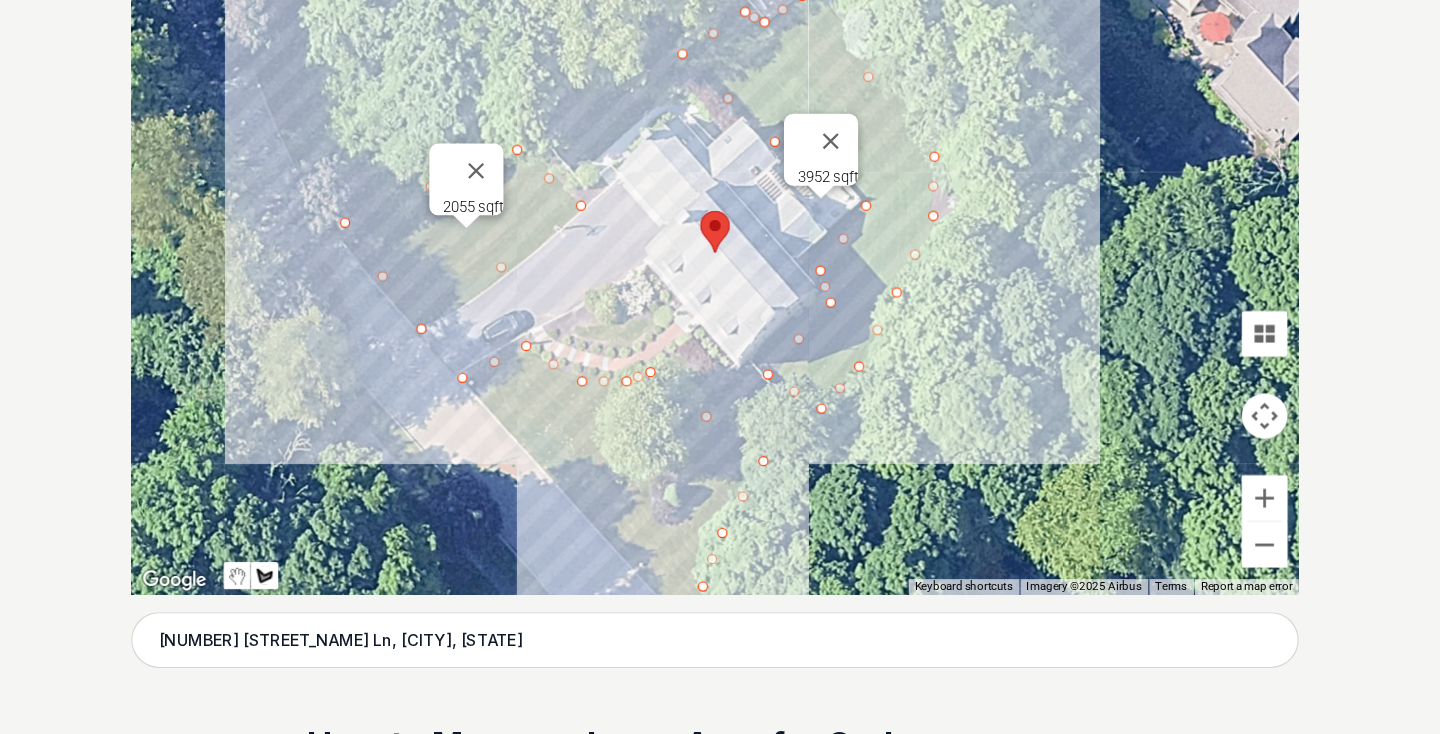 click on "Keyboard shortcuts Map Data Imagery ©2025 Airbus Imagery ©2025 Airbus 5 m  Click to toggle between metric and imperial units Terms Report a map error [NUMBER] [STREET_NAME] Ln, [CITY], [STATE] Show Total Area Add Another Area Undo last outline How to Measure Lawn Area for Sod
Start by entering you address, and the map will zoom into your location.
From there you can select the points in your yard that outline the area you want to sod. The calculator will then calculate the area of your lawn in square feet and acres.
Improve My Lawn!" at bounding box center (720, 1690) 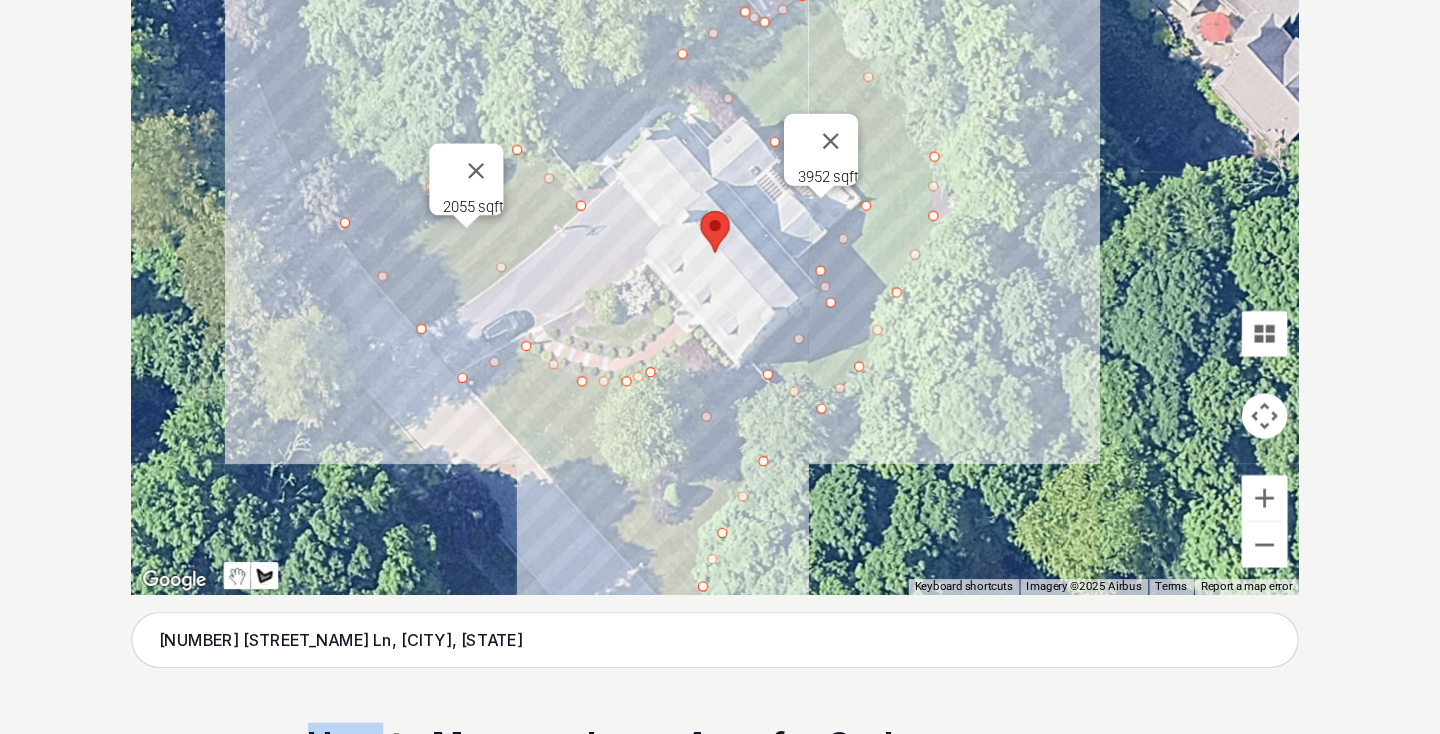 click on "Keyboard shortcuts Map Data Imagery ©2025 Airbus Imagery ©2025 Airbus 5 m  Click to toggle between metric and imperial units Terms Report a map error [NUMBER] [STREET_NAME] Ln, [CITY], [STATE] Show Total Area Add Another Area Undo last outline How to Measure Lawn Area for Sod
Start by entering you address, and the map will zoom into your location.
From there you can select the points in your yard that outline the area you want to sod. The calculator will then calculate the area of your lawn in square feet and acres.
Improve My Lawn!" at bounding box center (720, 1690) 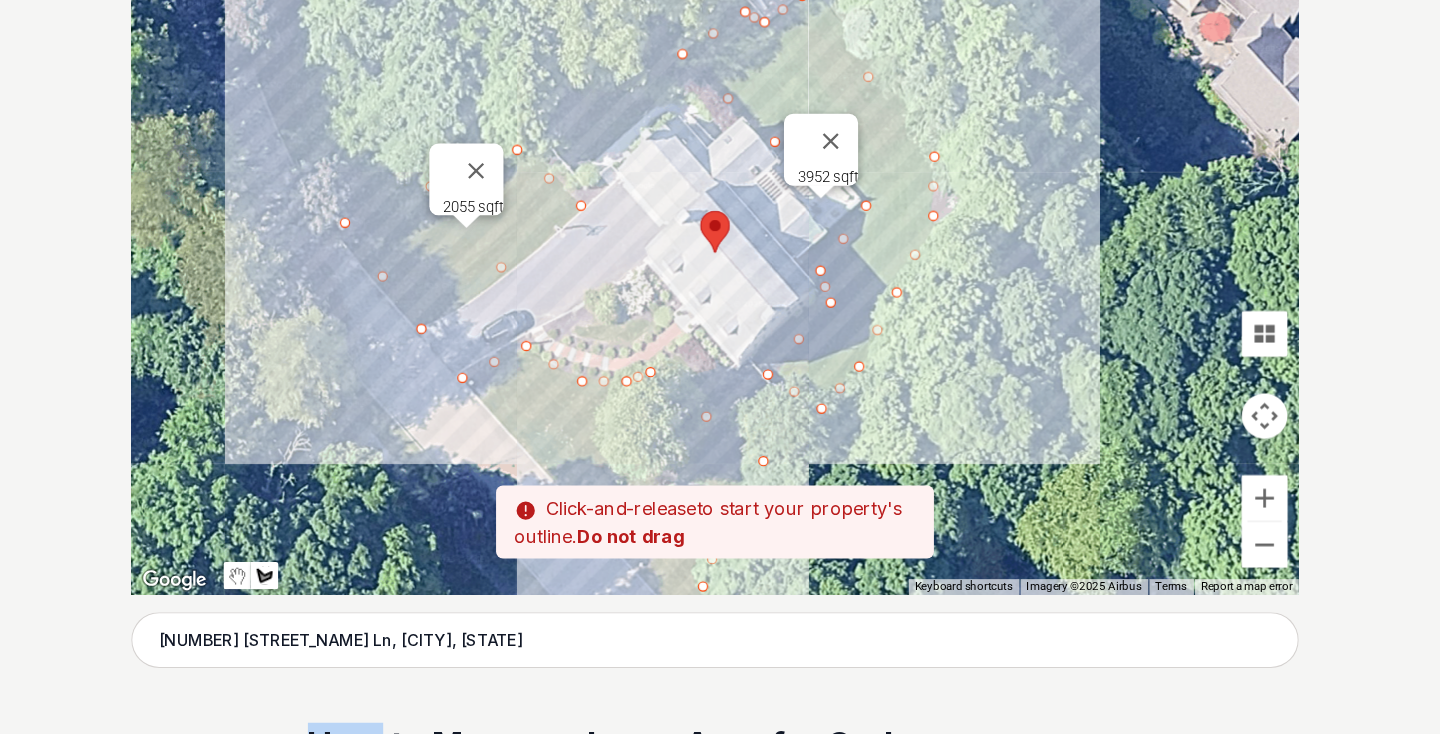 click at bounding box center (720, 282) 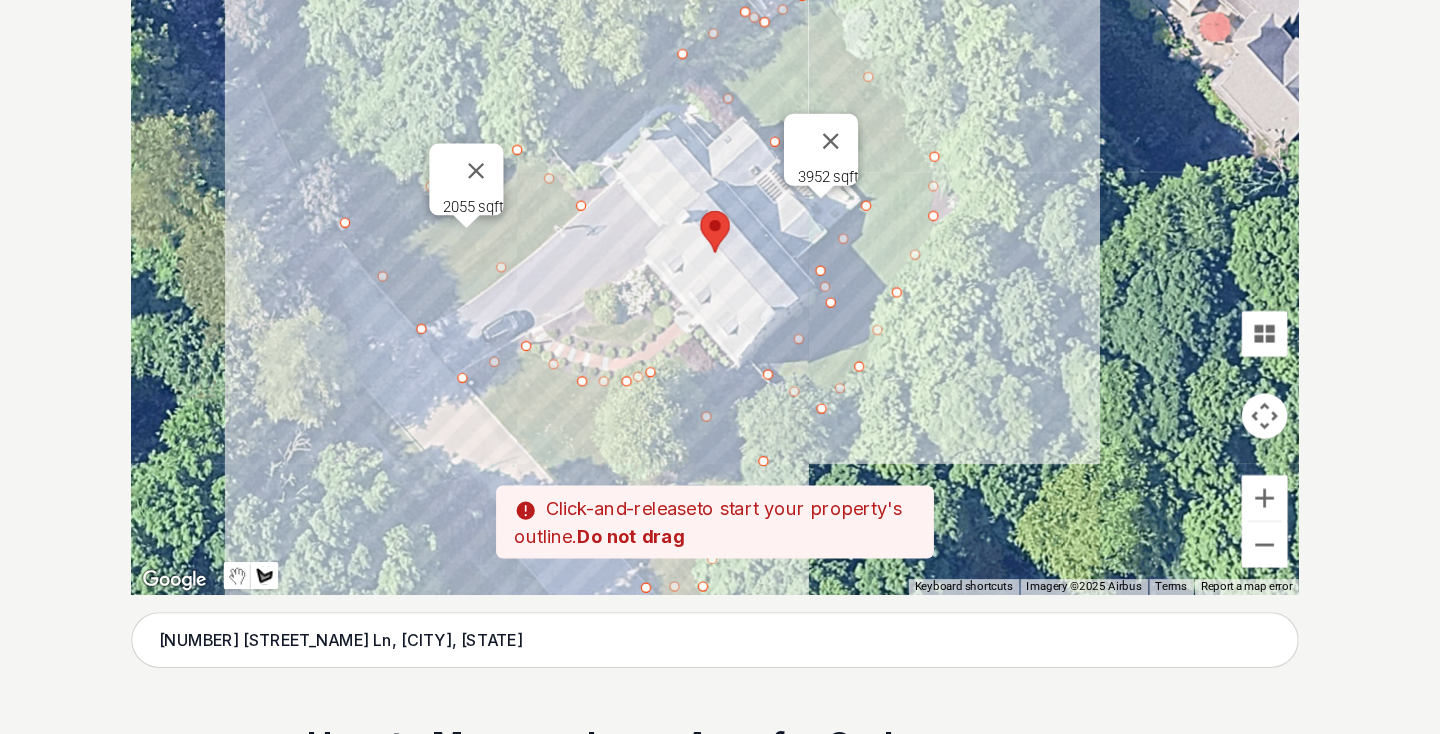 click at bounding box center [720, 282] 